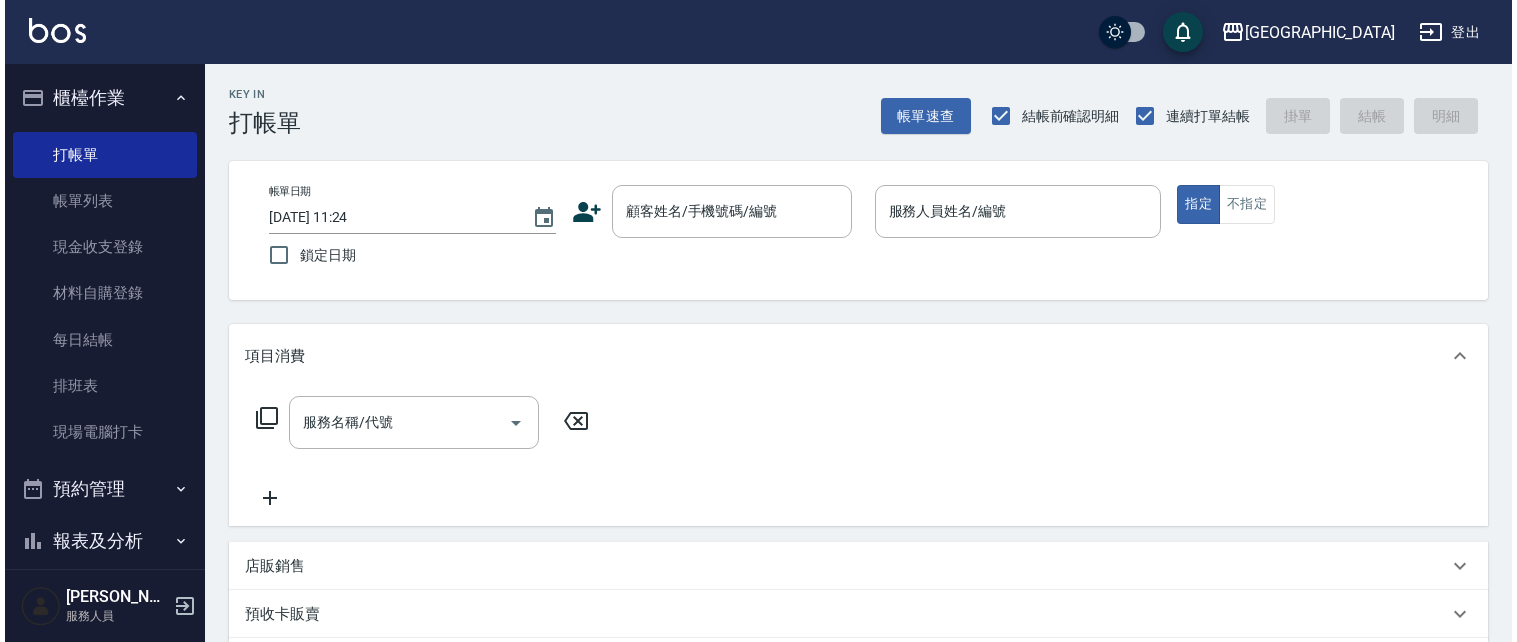 scroll, scrollTop: 0, scrollLeft: 0, axis: both 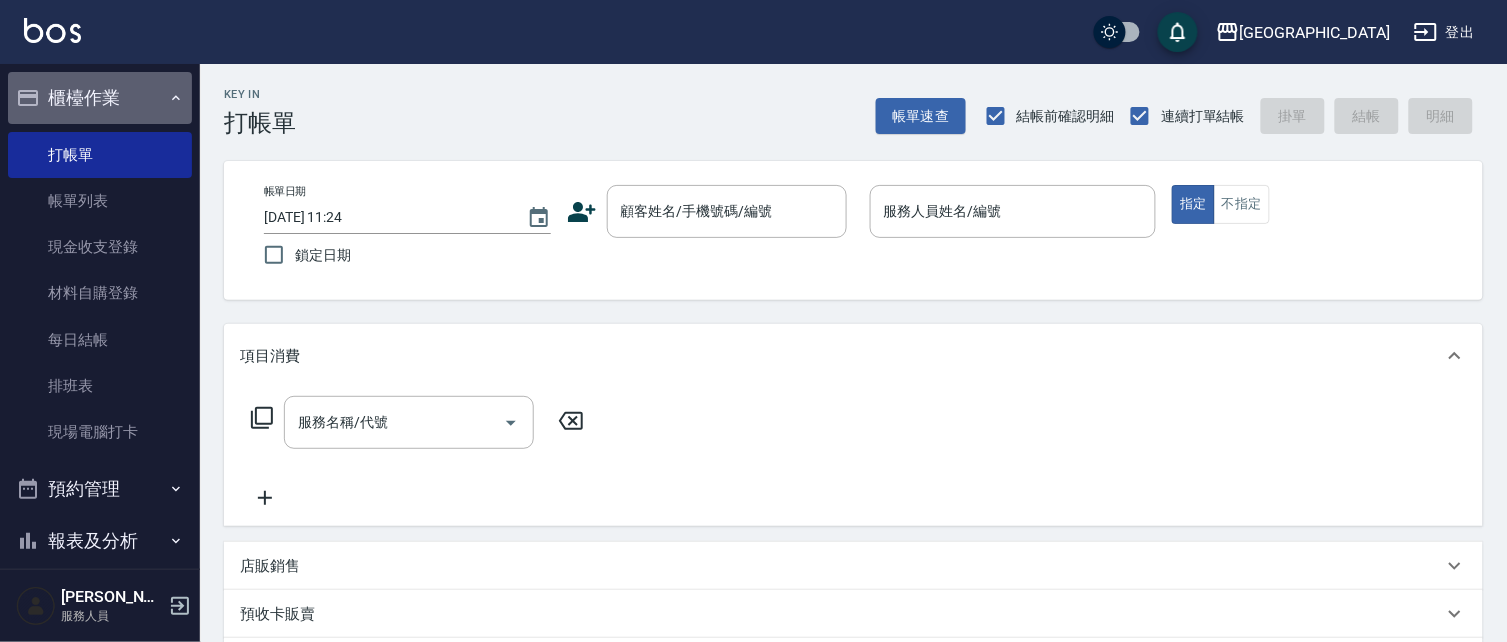 click on "櫃檯作業" at bounding box center [100, 98] 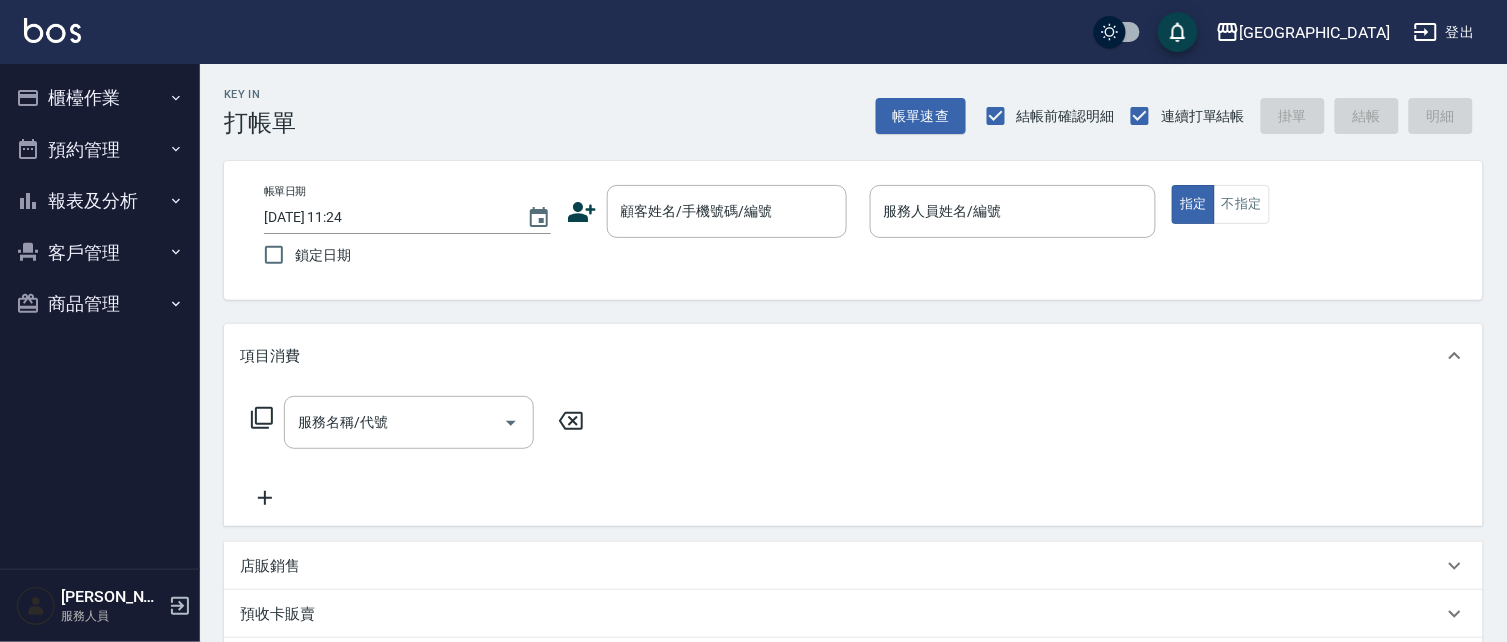 click on "報表及分析" at bounding box center (100, 201) 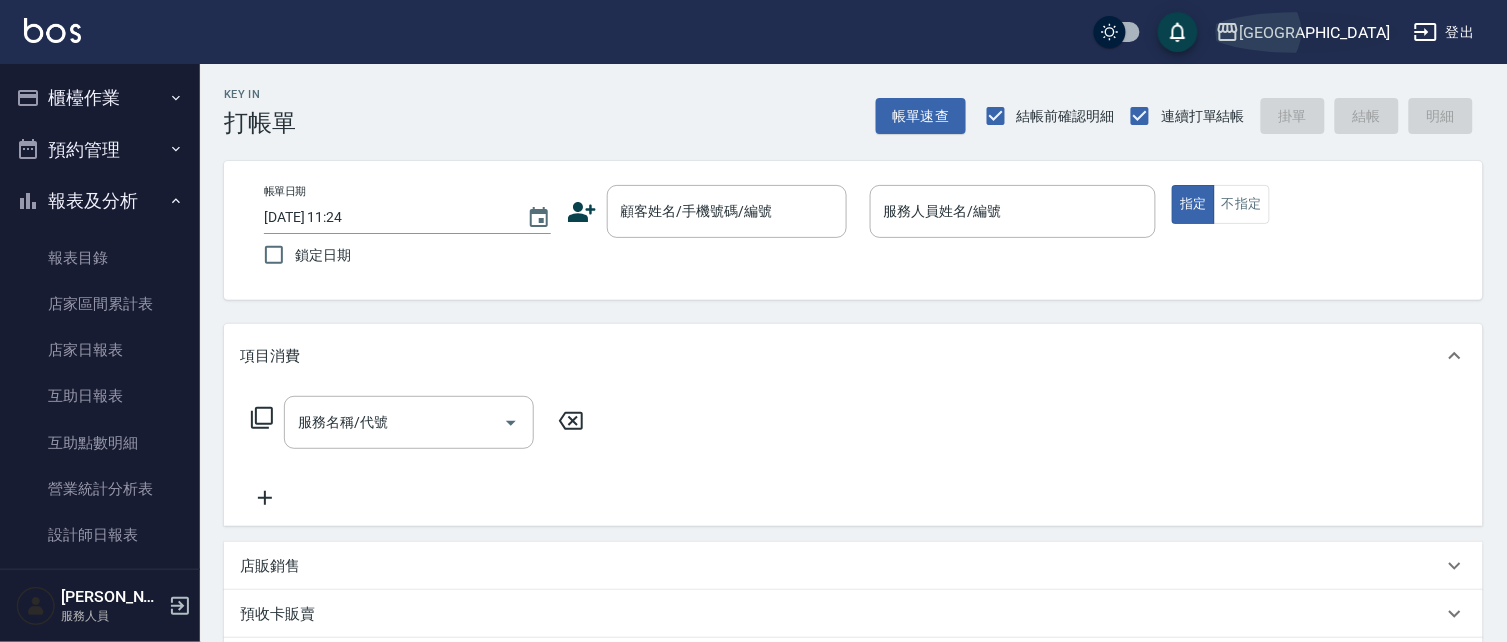 click on "[GEOGRAPHIC_DATA]" at bounding box center (1315, 32) 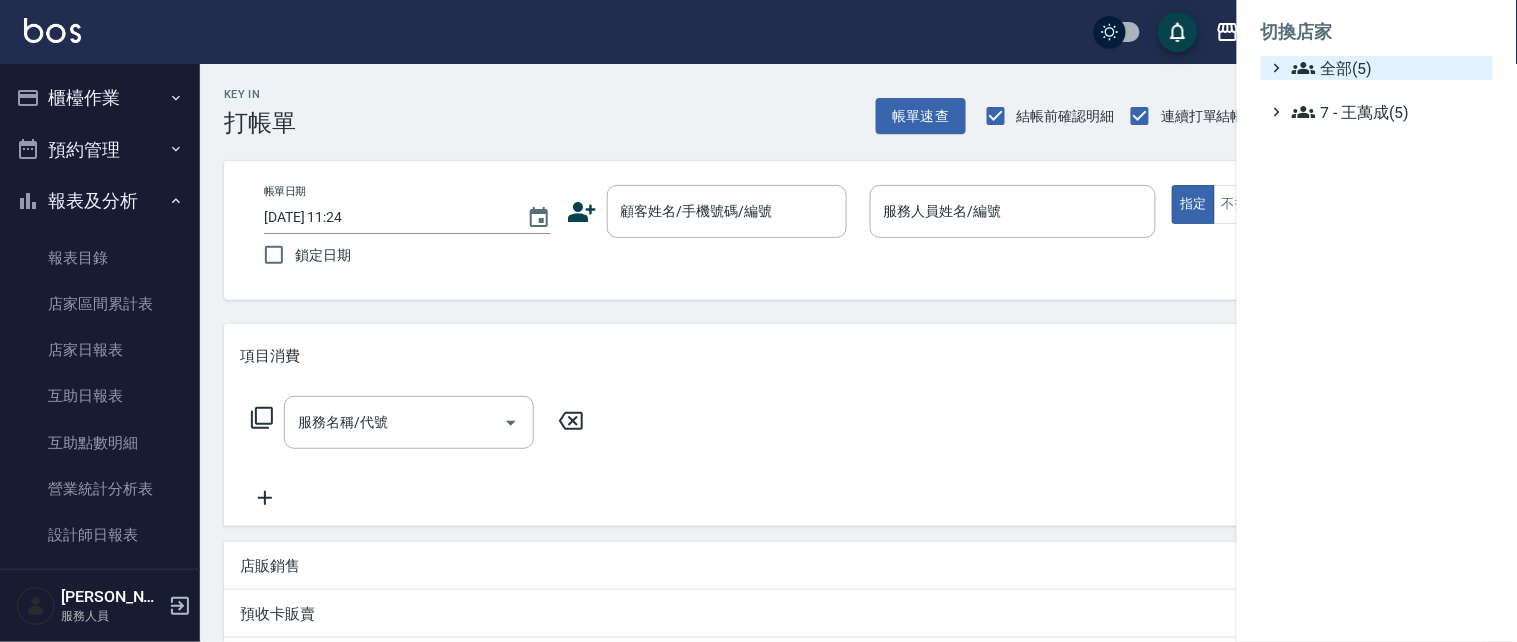 click on "全部(5)" at bounding box center (1388, 68) 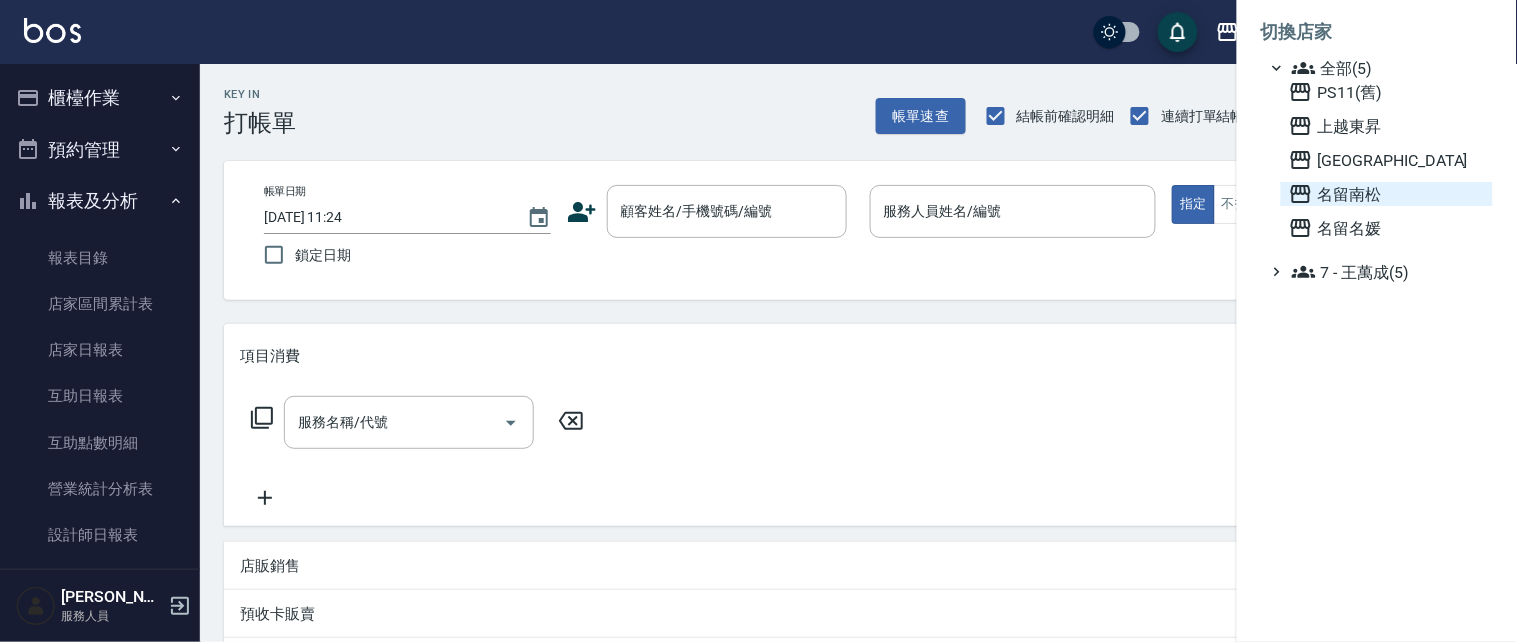 click on "名留南松" at bounding box center [1387, 194] 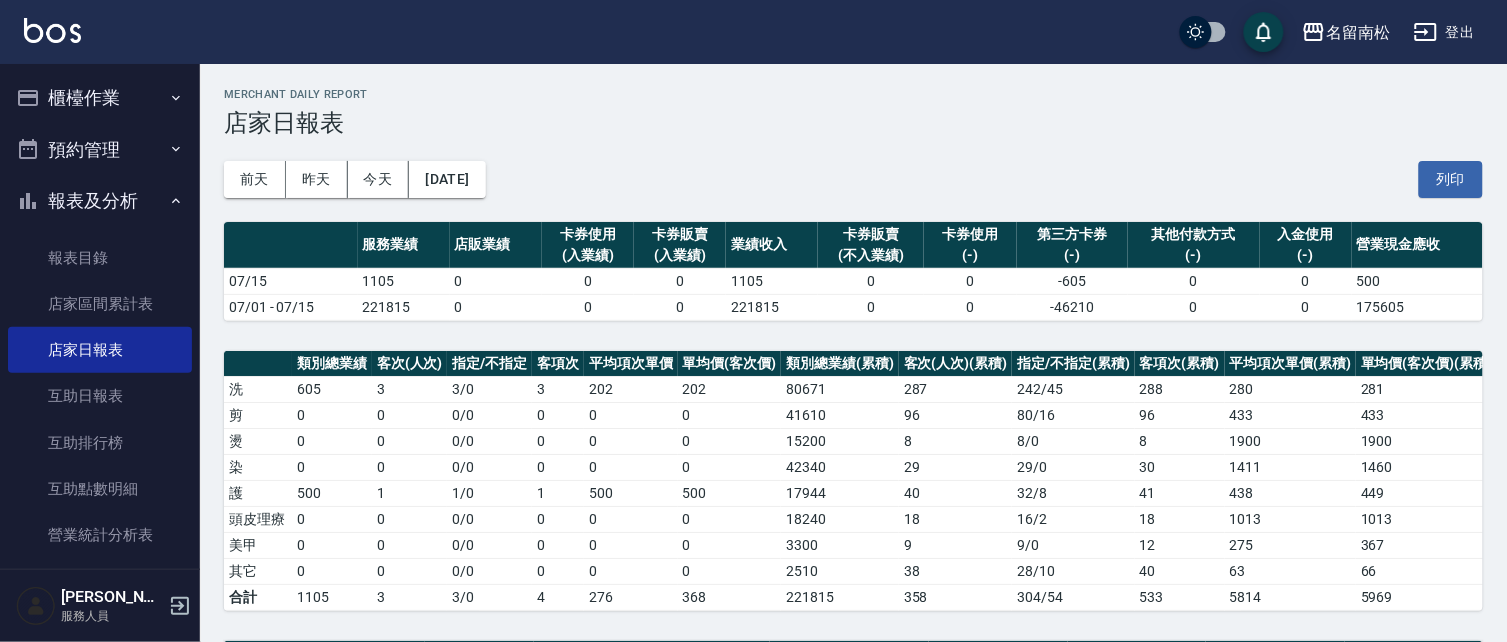 scroll, scrollTop: 0, scrollLeft: 0, axis: both 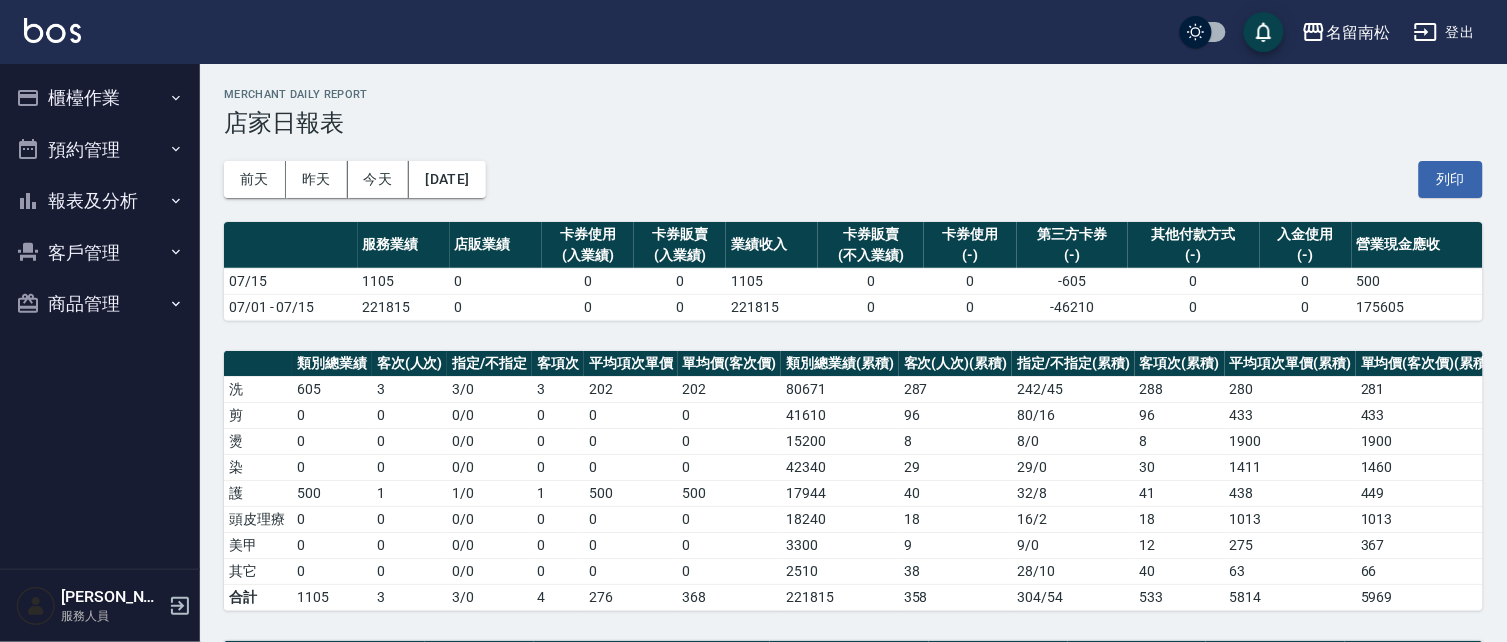 click on "櫃檯作業" at bounding box center (100, 98) 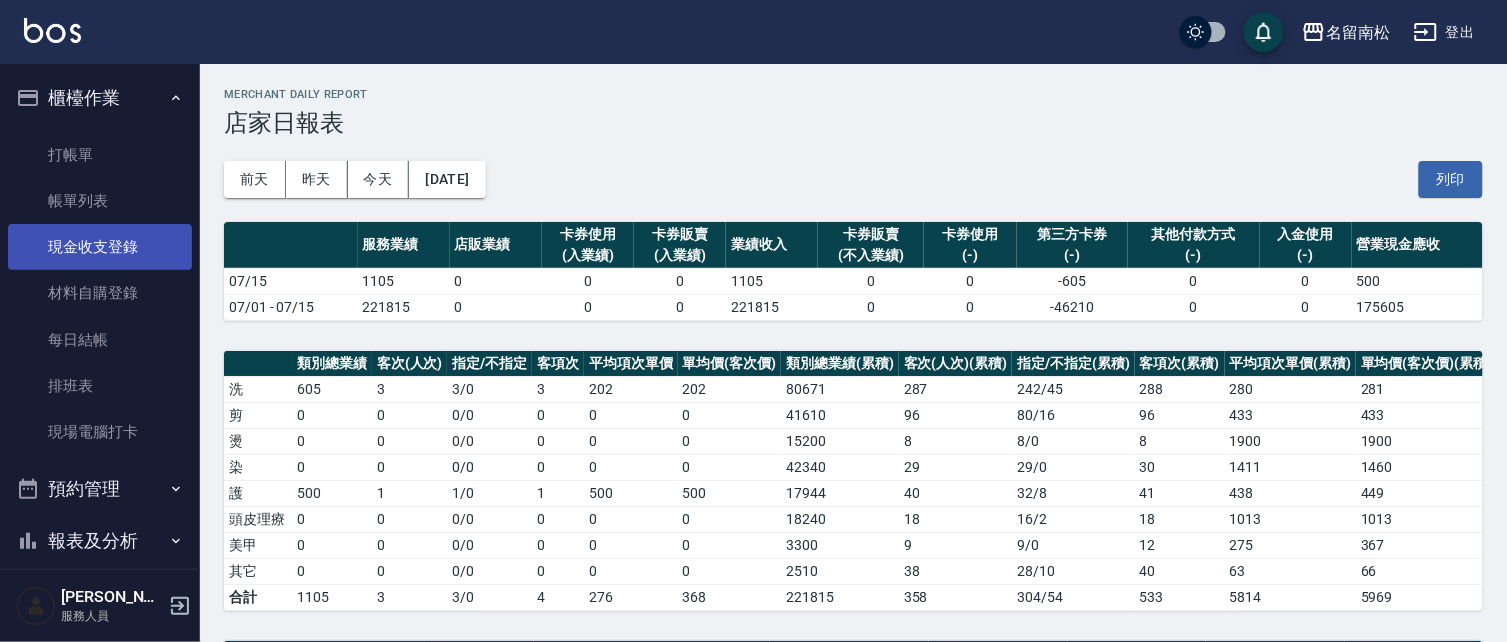 click on "現金收支登錄" at bounding box center (100, 247) 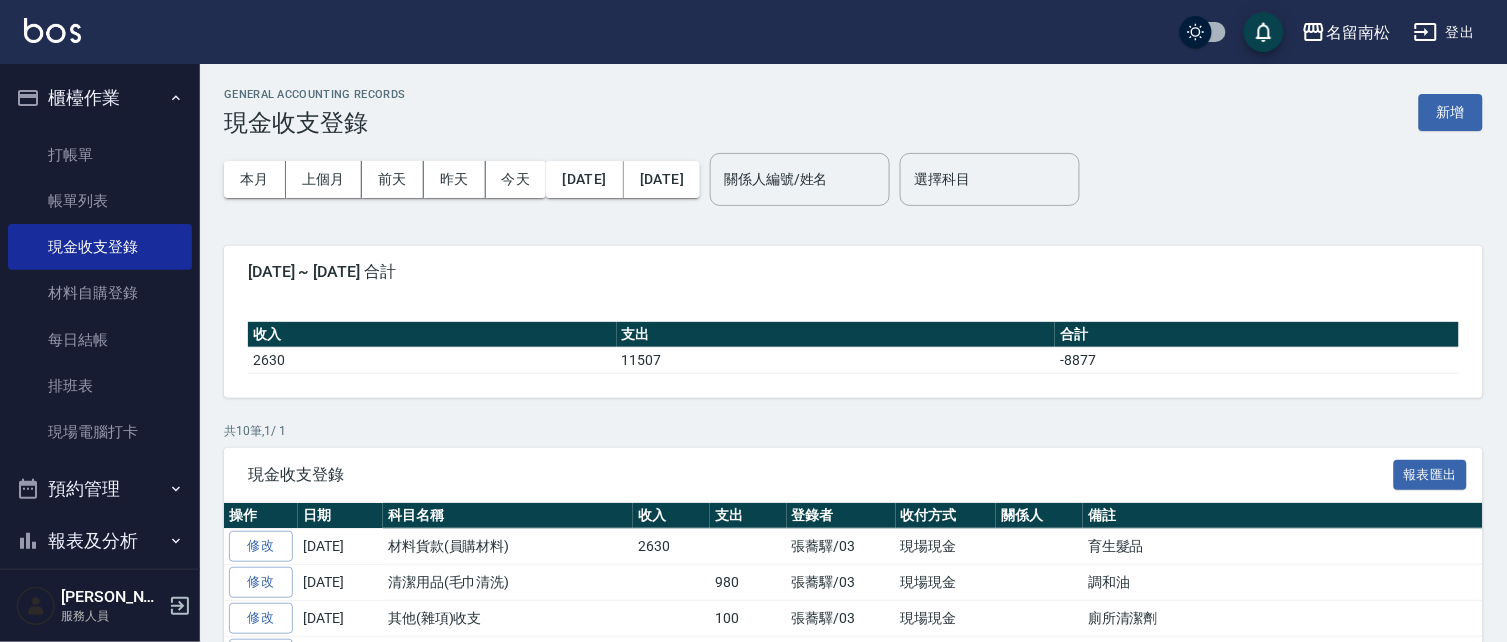 scroll, scrollTop: 96, scrollLeft: 0, axis: vertical 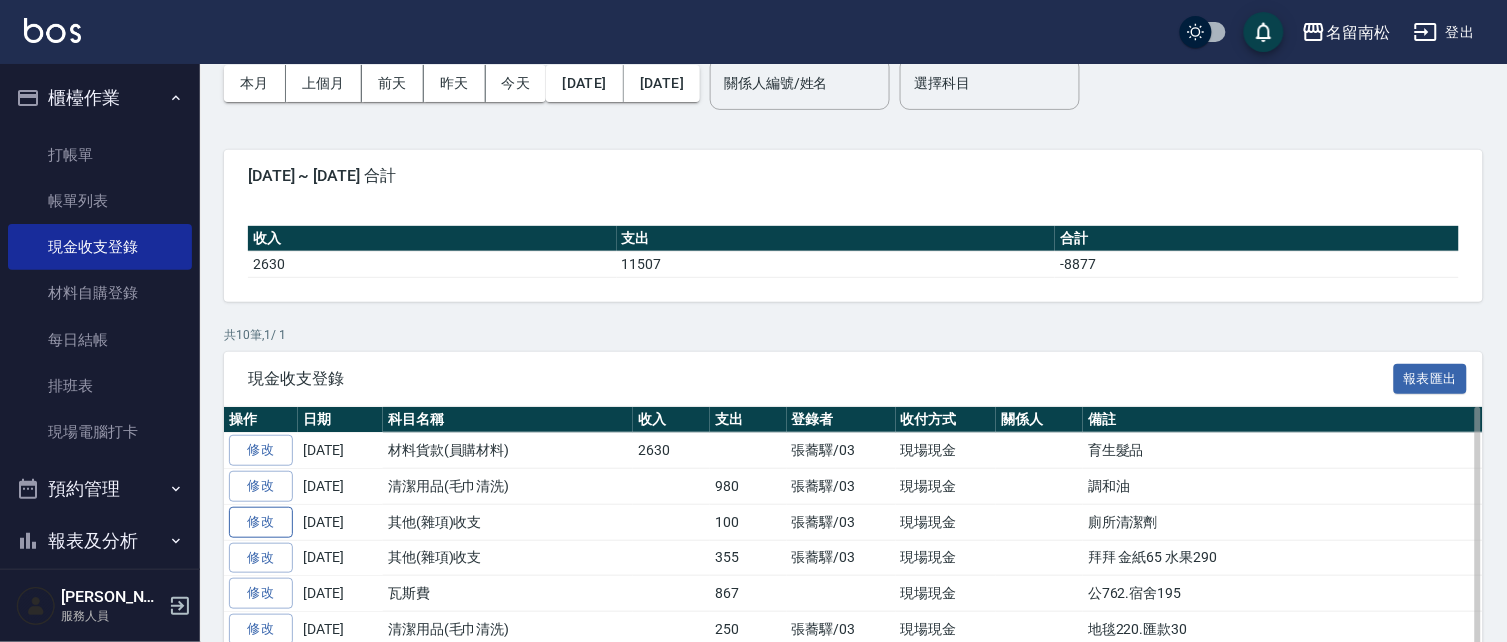 click on "修改" at bounding box center (261, 522) 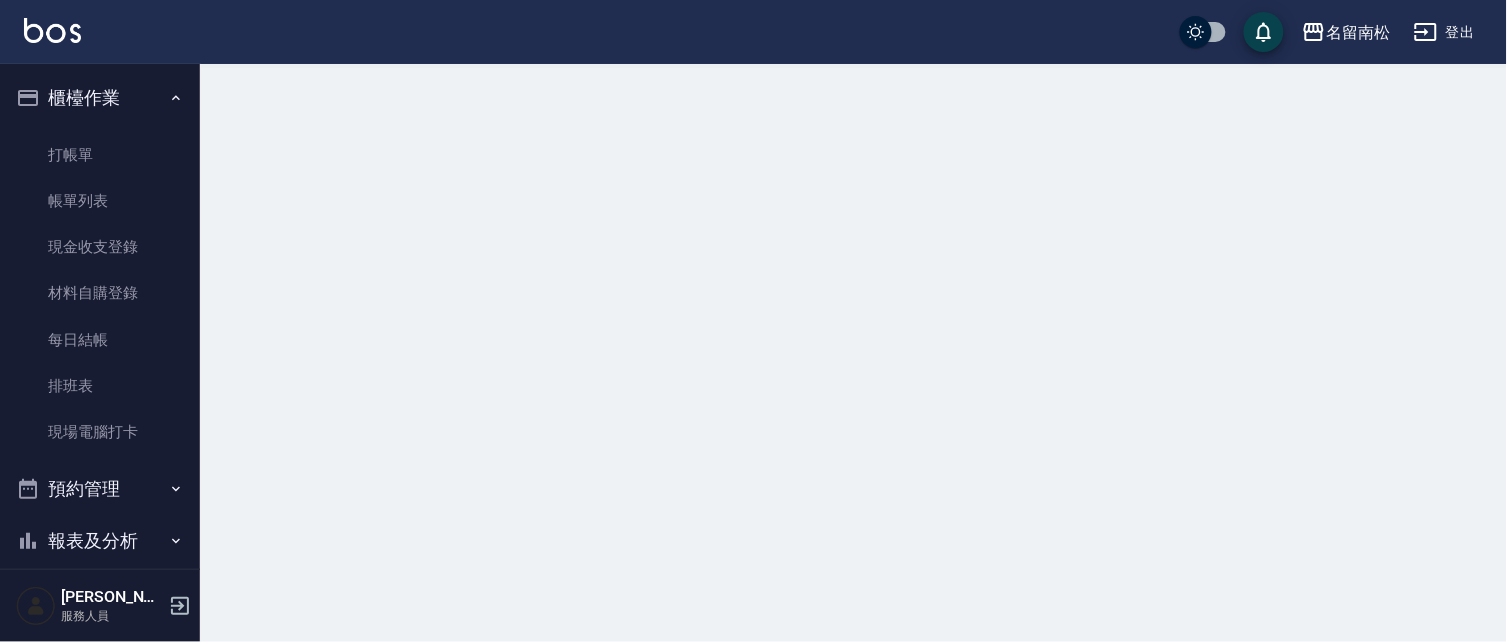 scroll, scrollTop: 0, scrollLeft: 0, axis: both 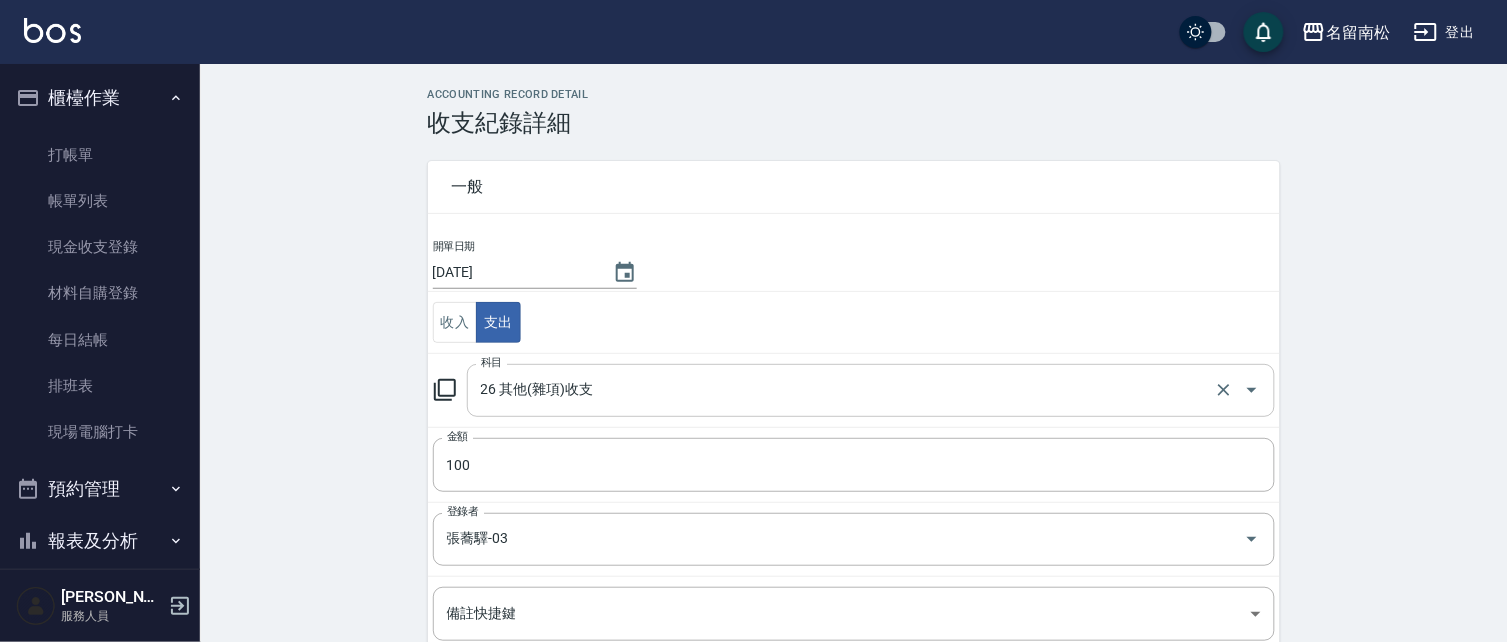 drag, startPoint x: 626, startPoint y: 395, endPoint x: 640, endPoint y: 388, distance: 15.652476 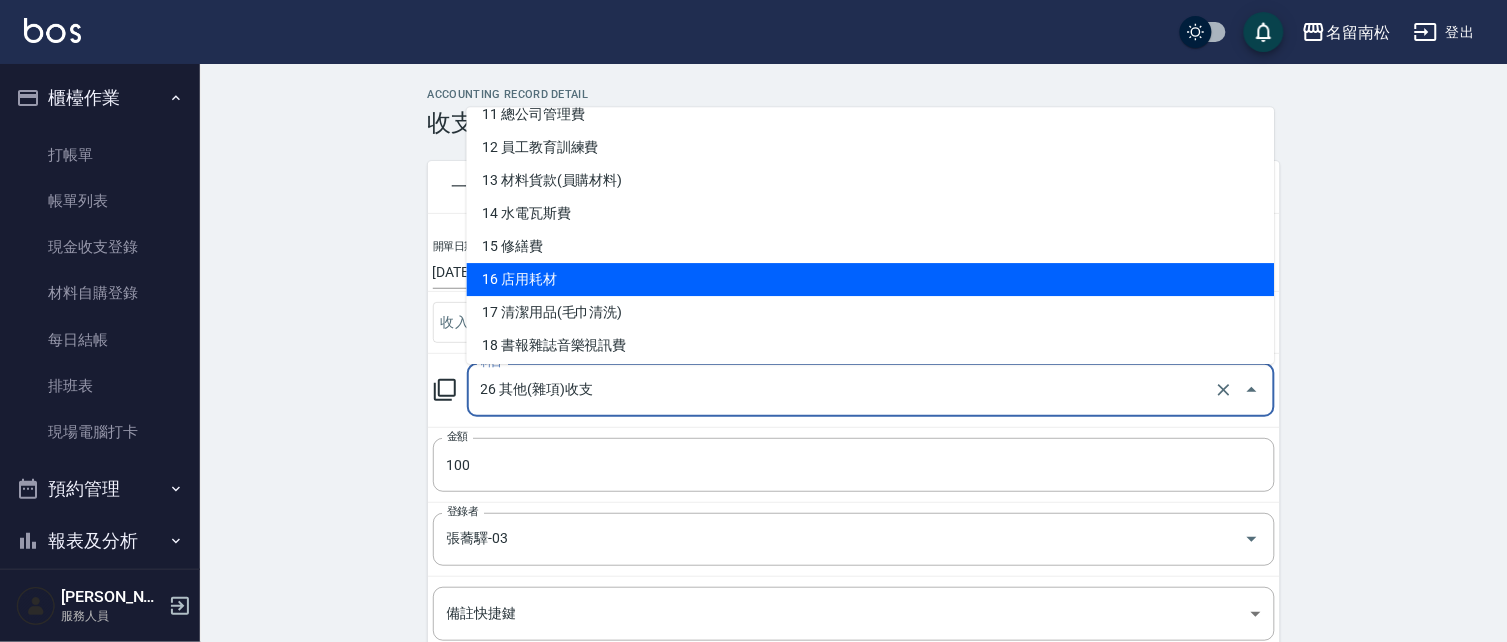 scroll, scrollTop: 384, scrollLeft: 0, axis: vertical 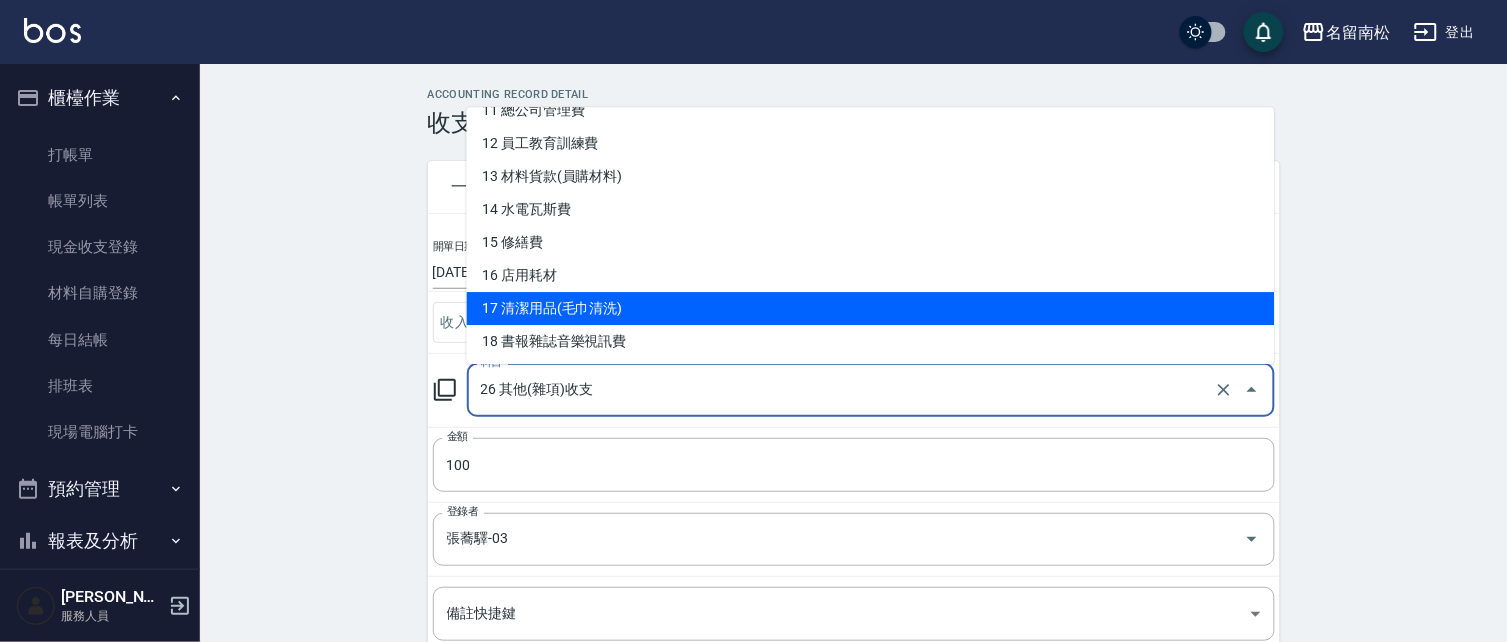 click on "17 清潔用品(毛巾清洗)" at bounding box center (871, 308) 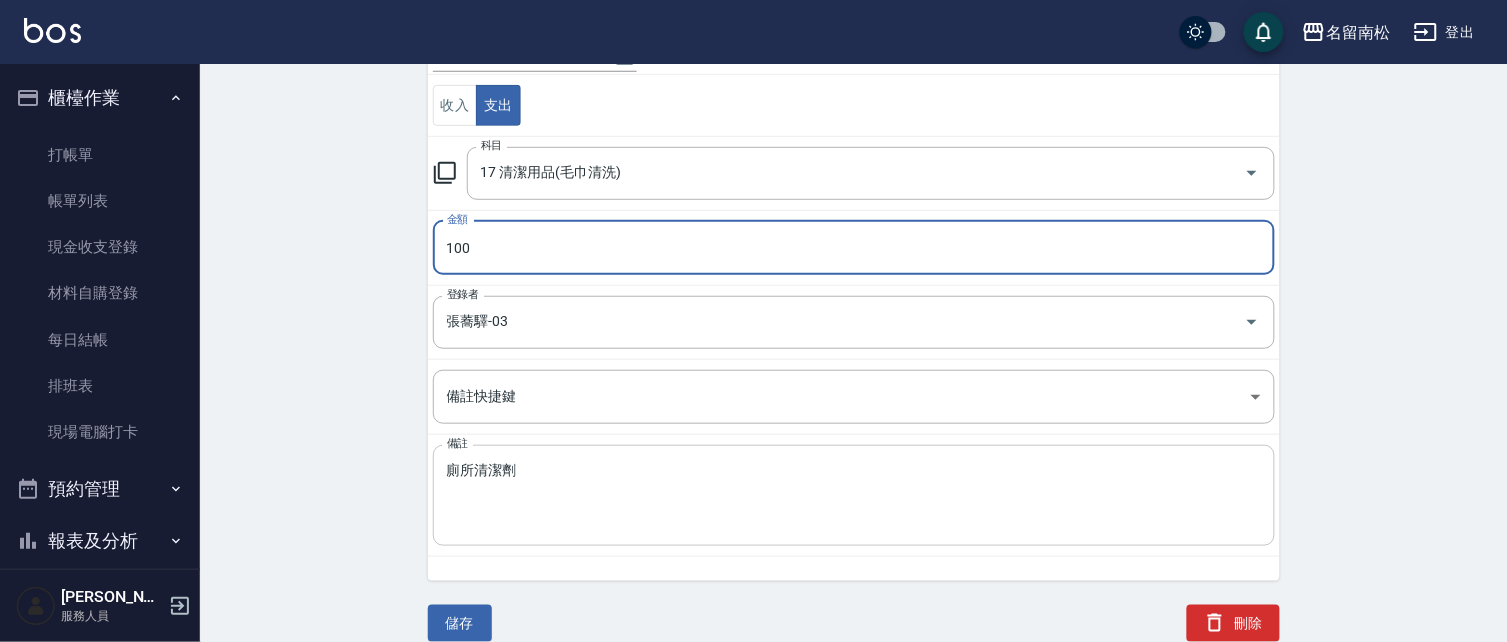 scroll, scrollTop: 217, scrollLeft: 0, axis: vertical 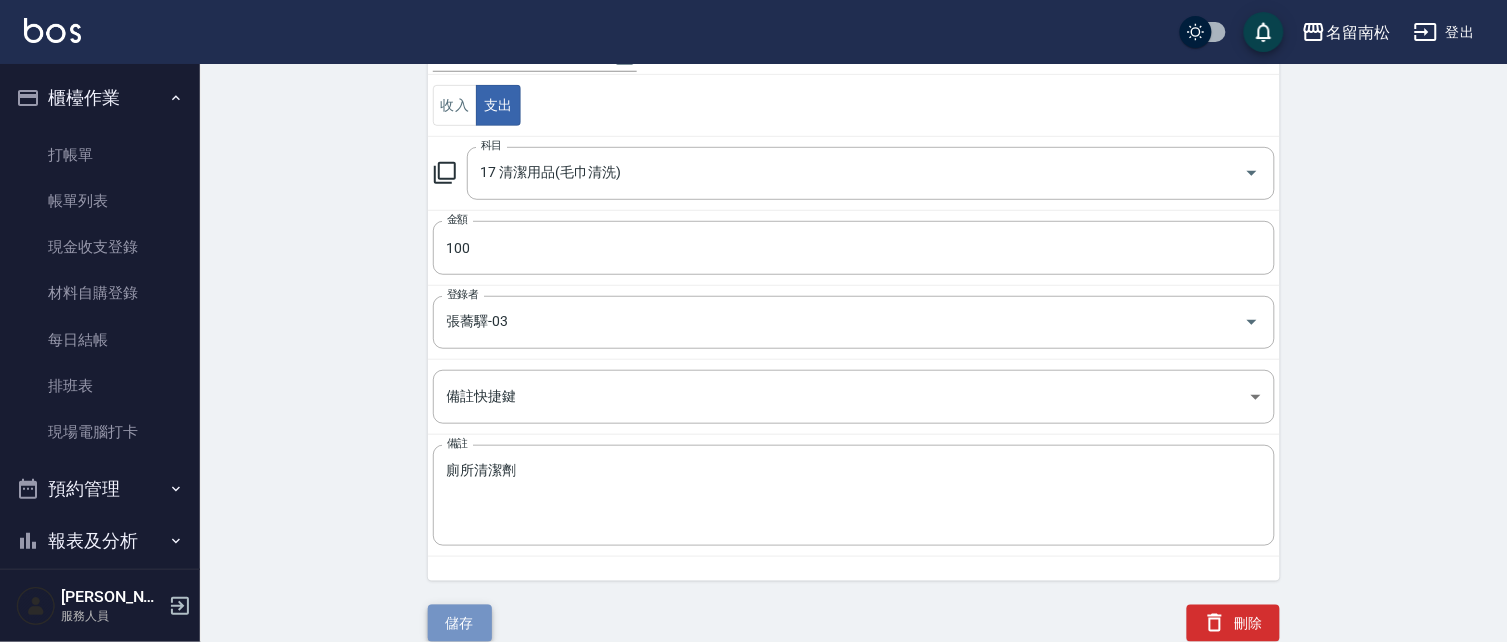 click on "儲存" at bounding box center (460, 623) 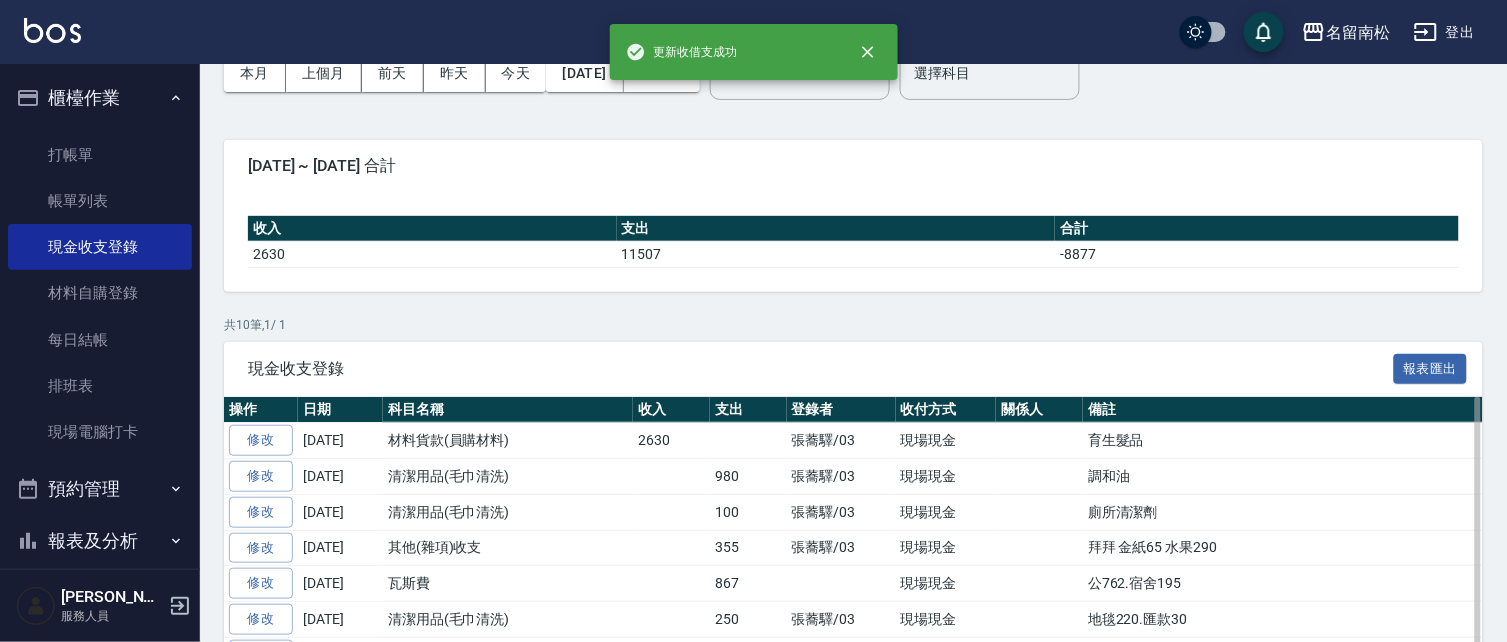 scroll, scrollTop: 192, scrollLeft: 0, axis: vertical 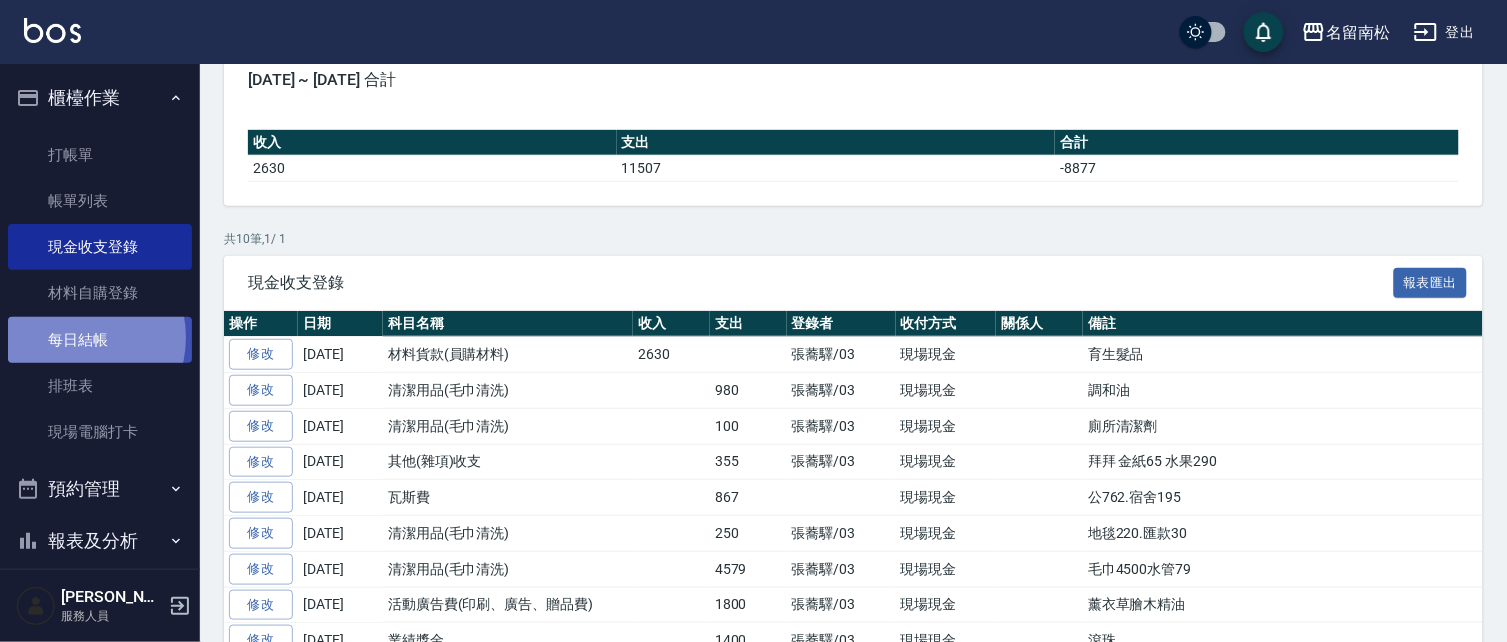 click on "每日結帳" at bounding box center [100, 340] 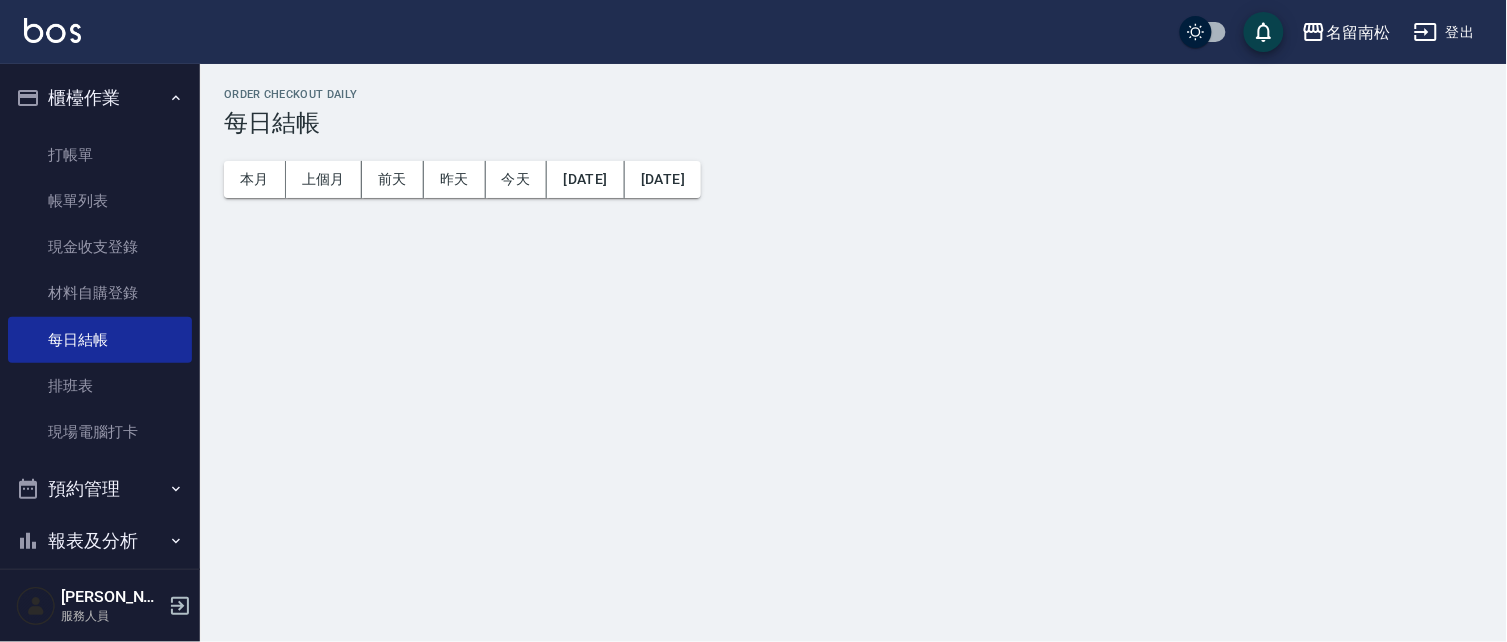 scroll, scrollTop: 0, scrollLeft: 0, axis: both 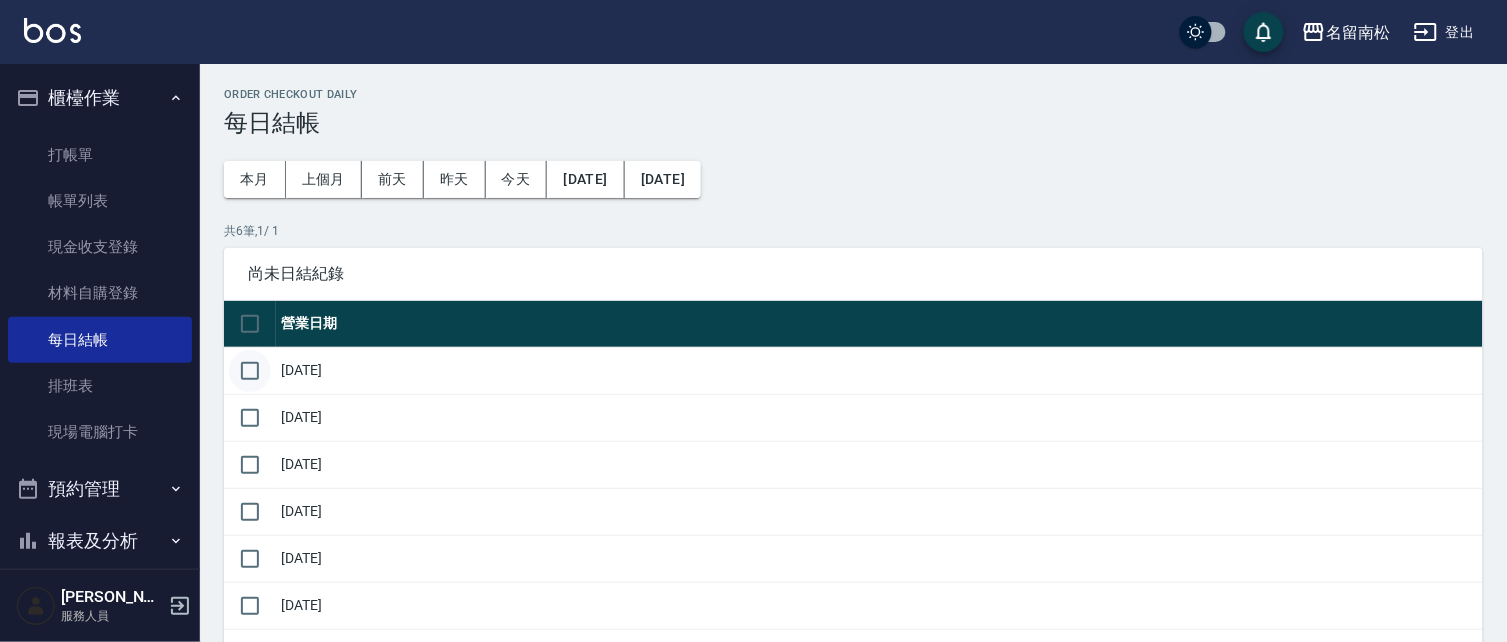 click at bounding box center (250, 371) 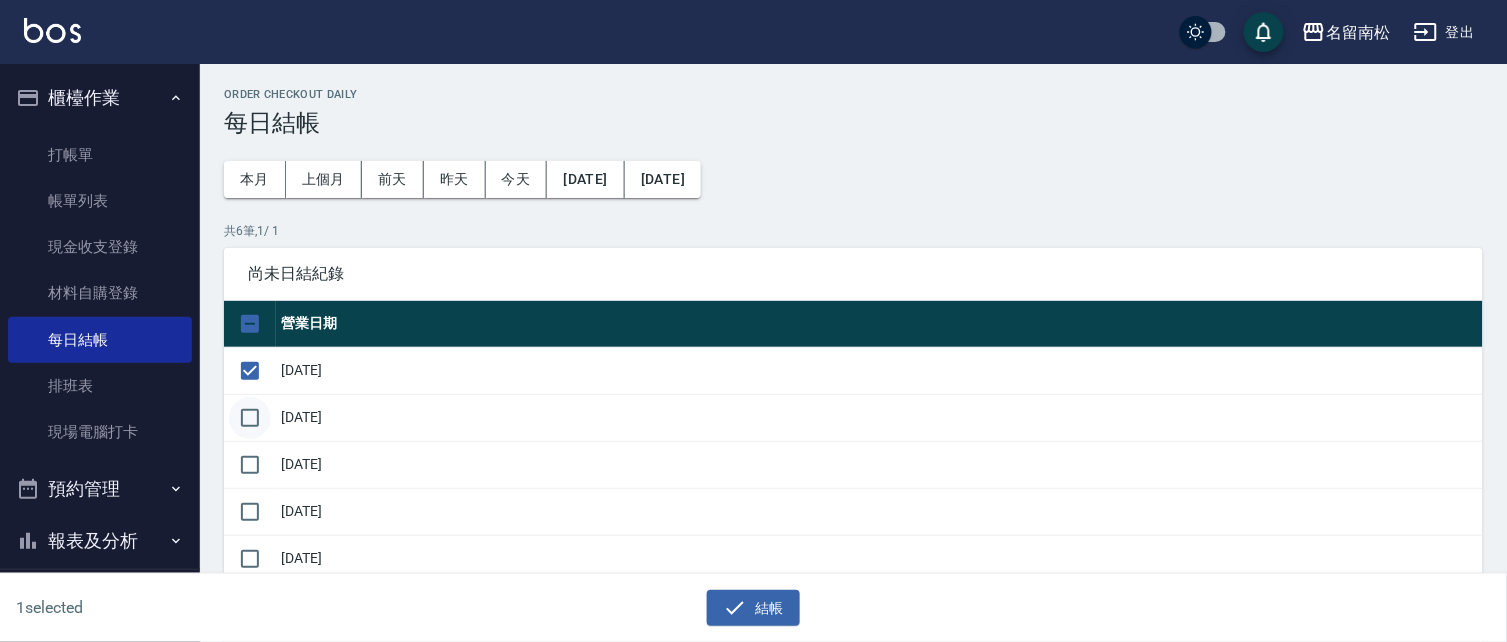 drag, startPoint x: 220, startPoint y: 421, endPoint x: 260, endPoint y: 430, distance: 41 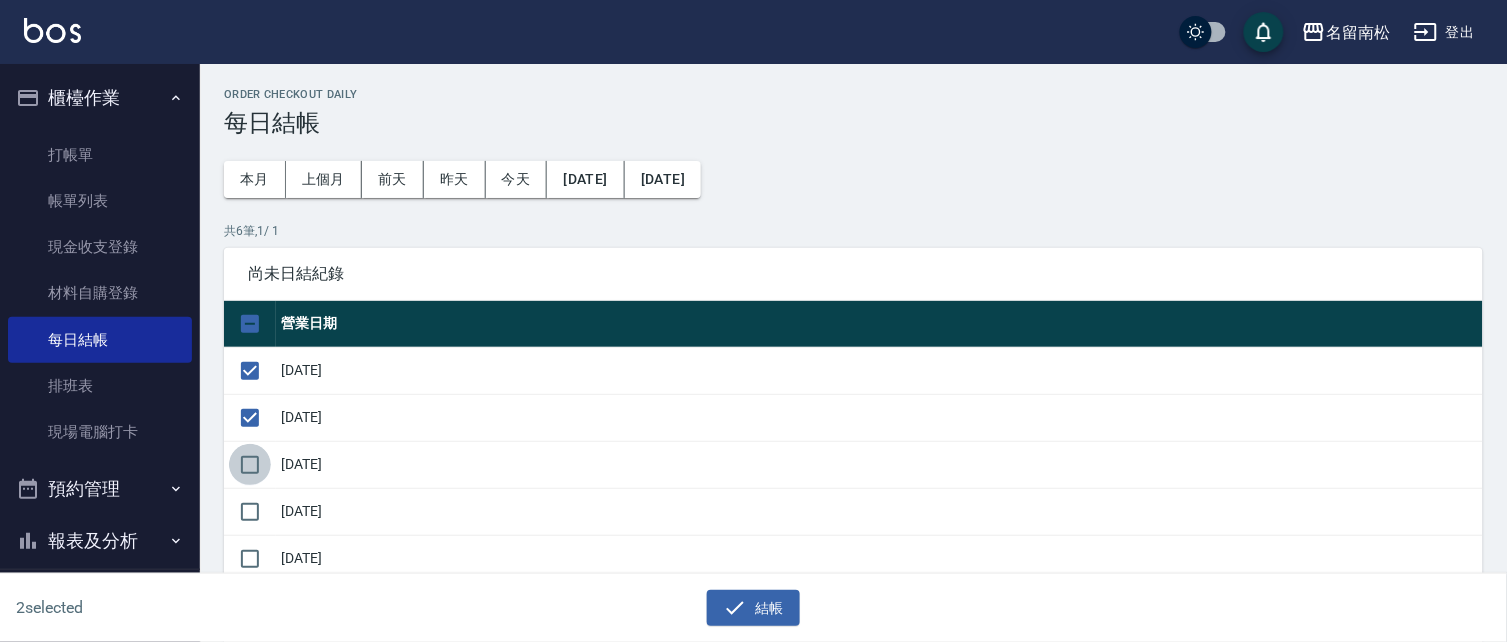 click at bounding box center (250, 465) 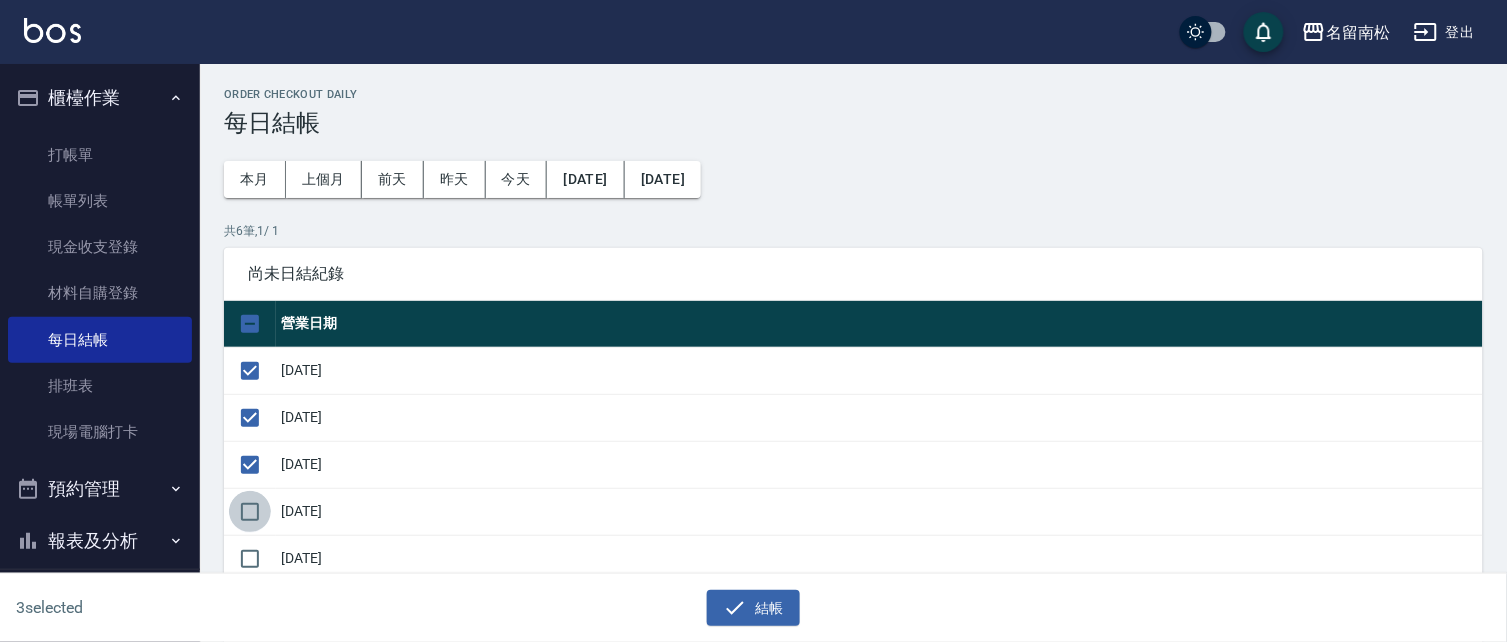 click at bounding box center (250, 512) 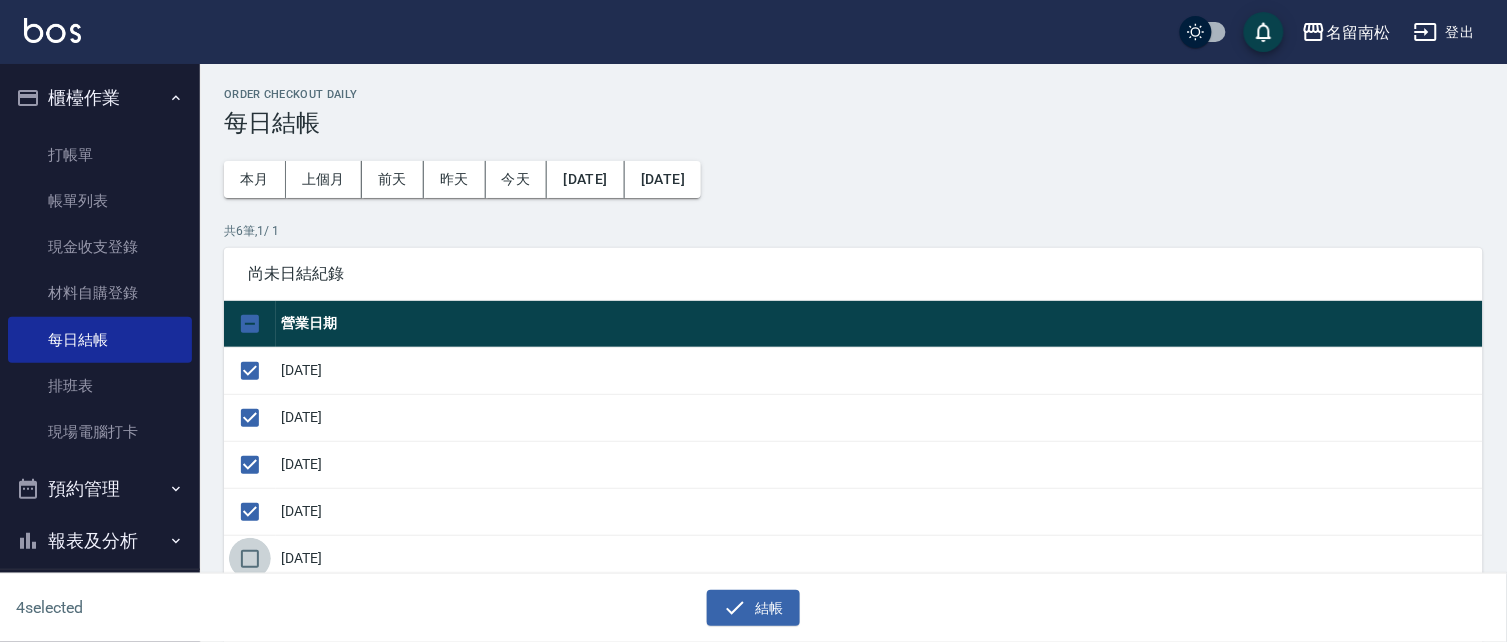 drag, startPoint x: 252, startPoint y: 556, endPoint x: 310, endPoint y: 521, distance: 67.74216 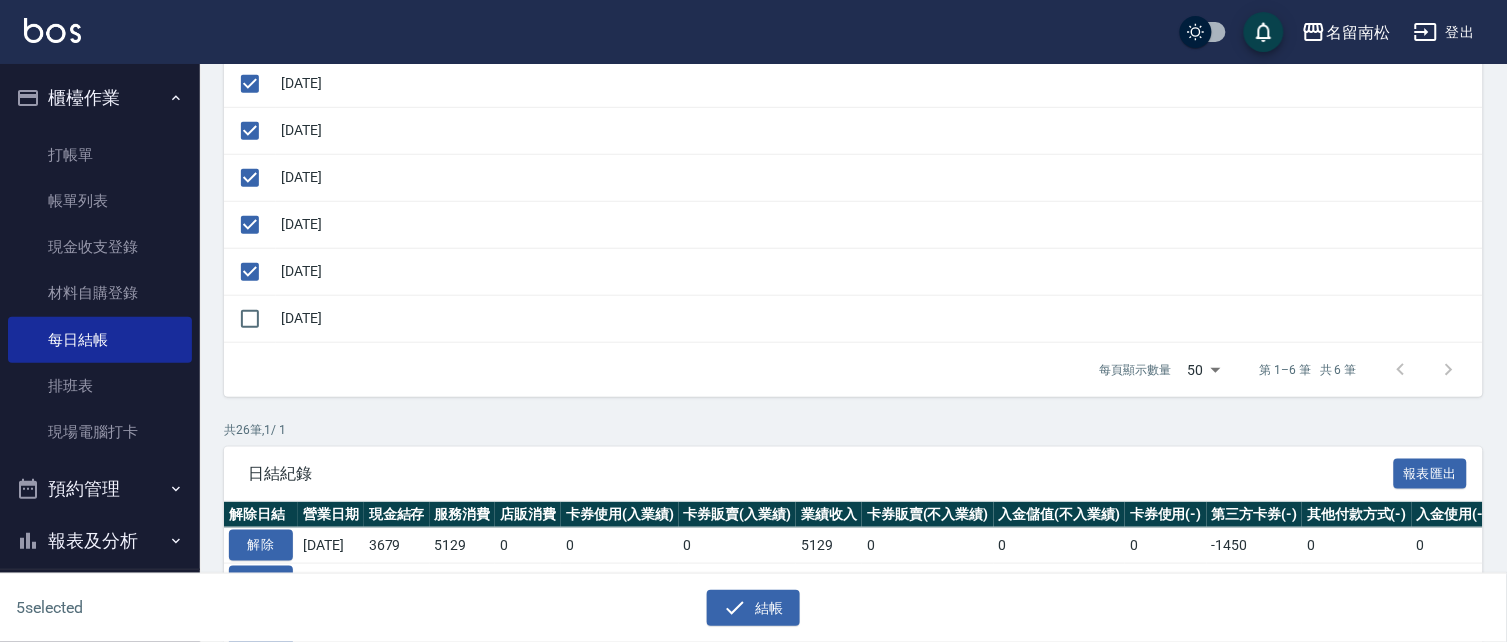 scroll, scrollTop: 289, scrollLeft: 0, axis: vertical 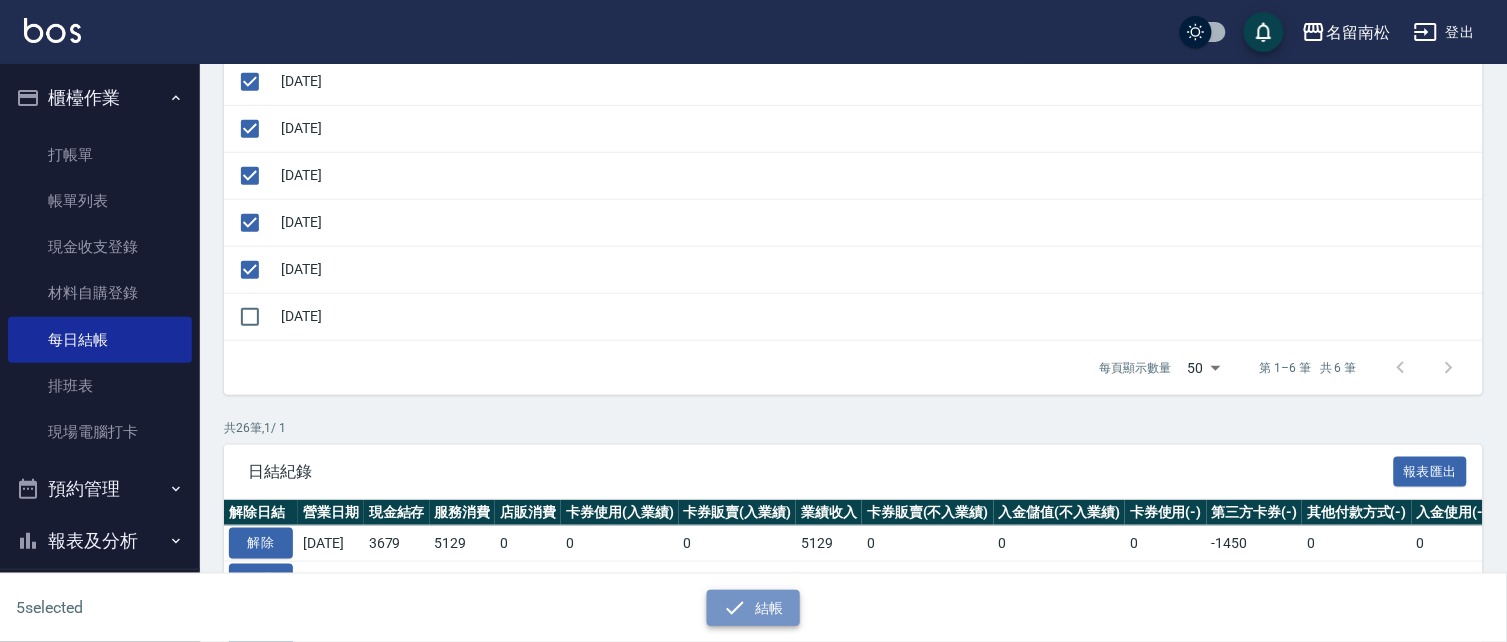 drag, startPoint x: 738, startPoint y: 607, endPoint x: 874, endPoint y: 382, distance: 262.90872 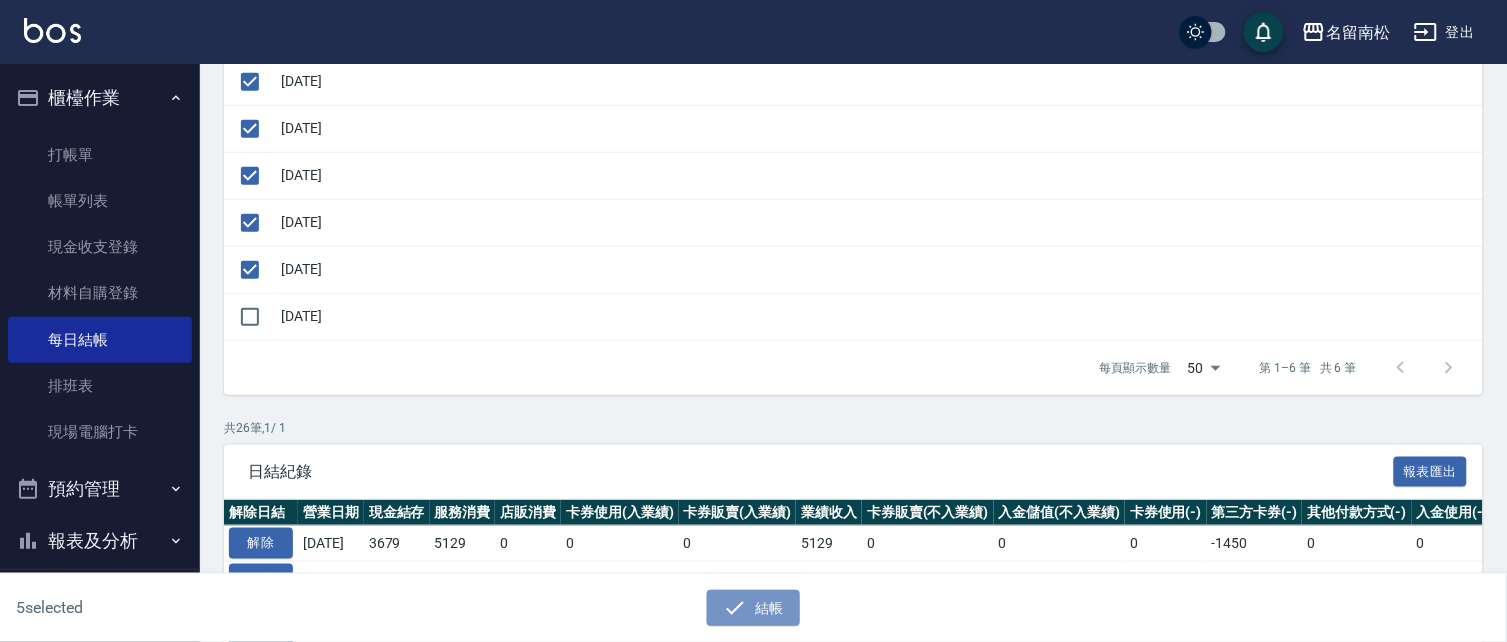 click 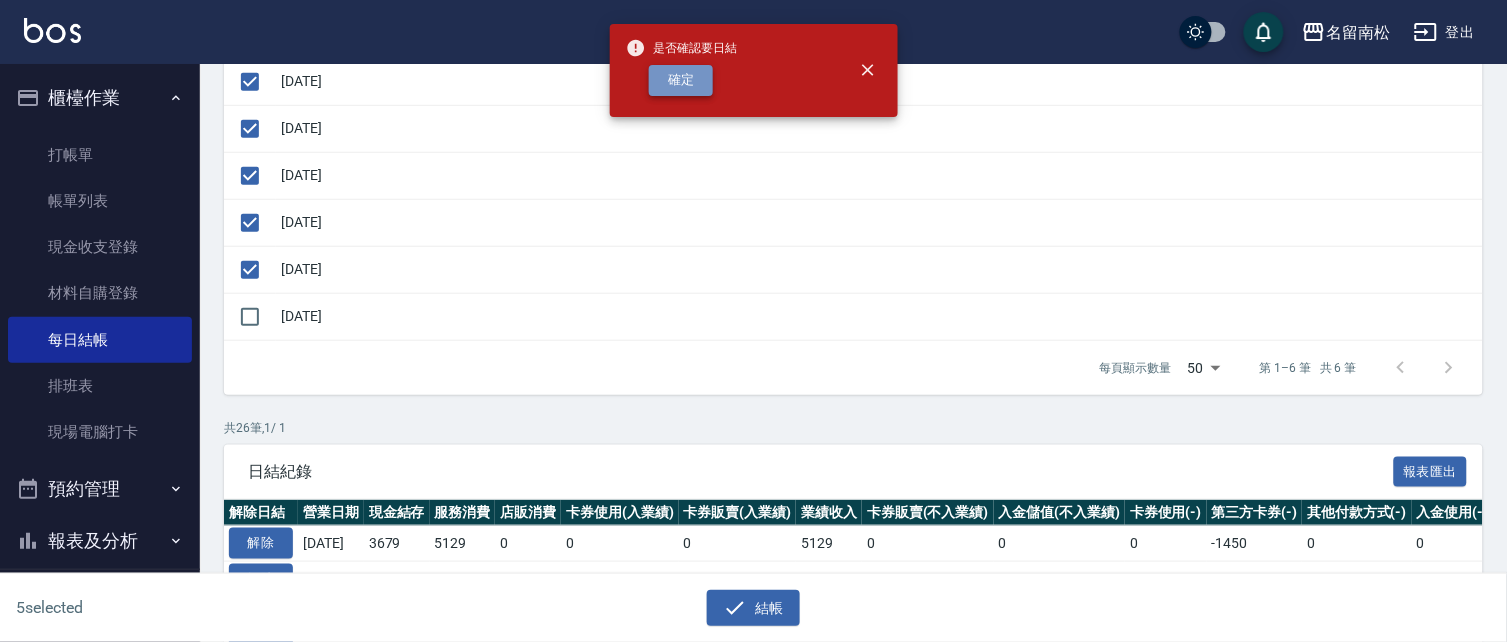 click on "確定" at bounding box center (681, 80) 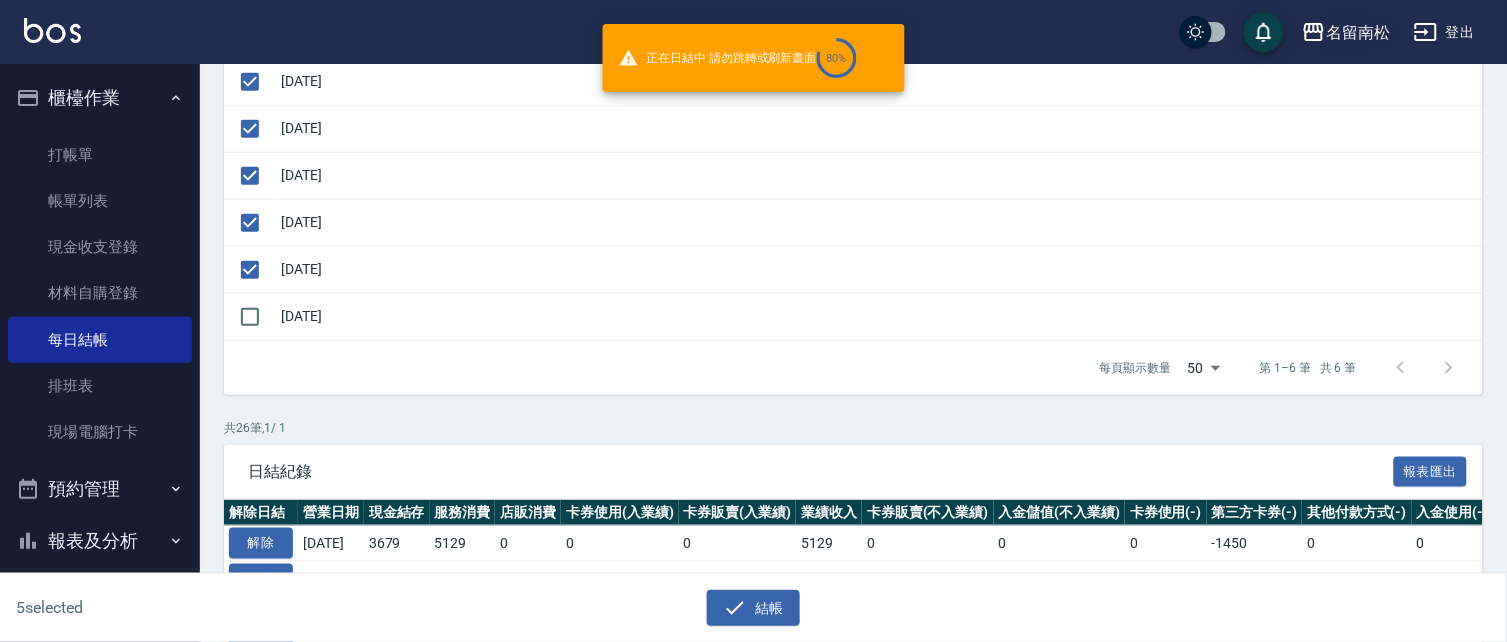 checkbox on "false" 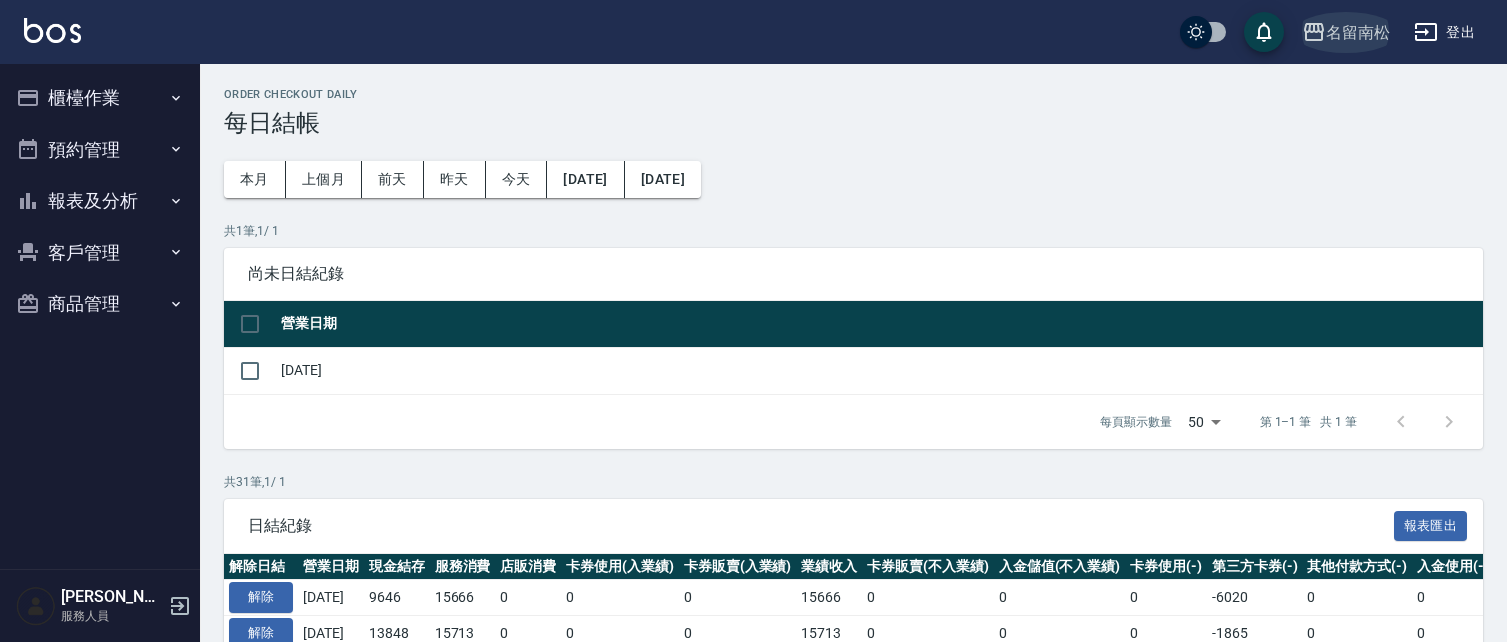 click on "名留南松" at bounding box center [1358, 32] 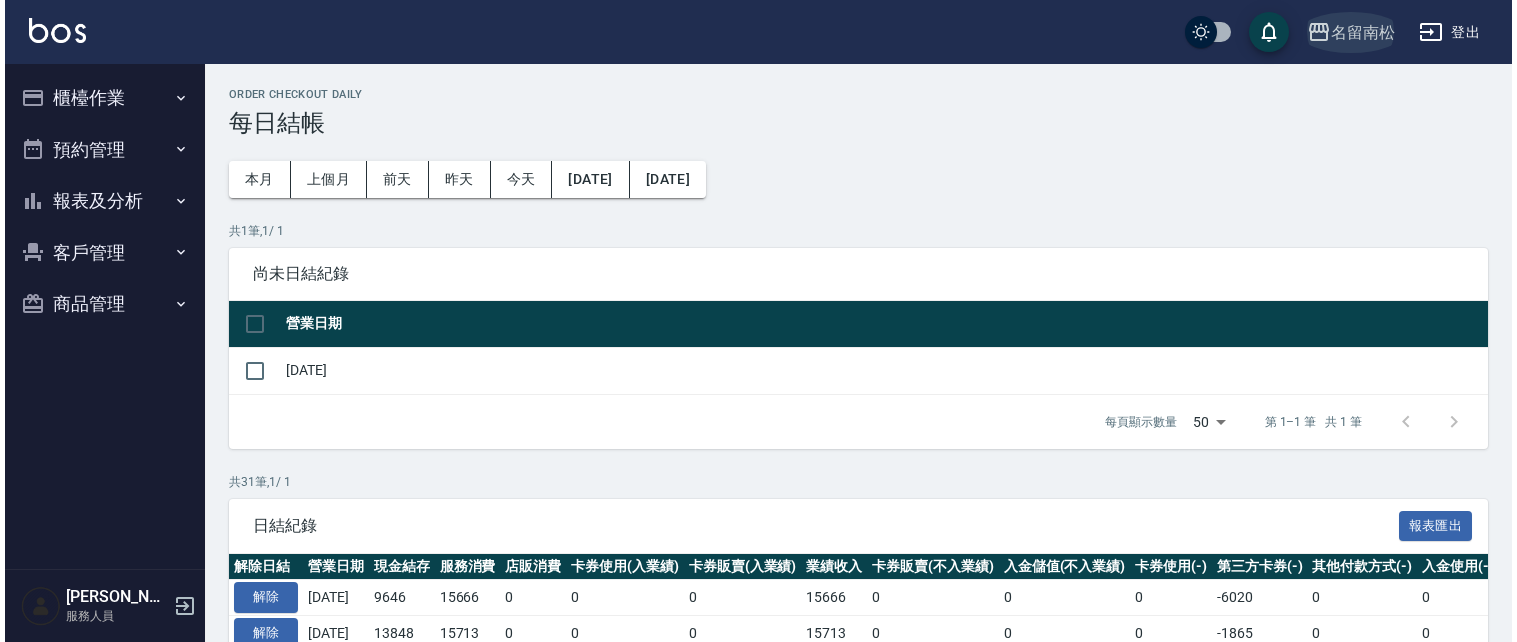 scroll, scrollTop: 289, scrollLeft: 0, axis: vertical 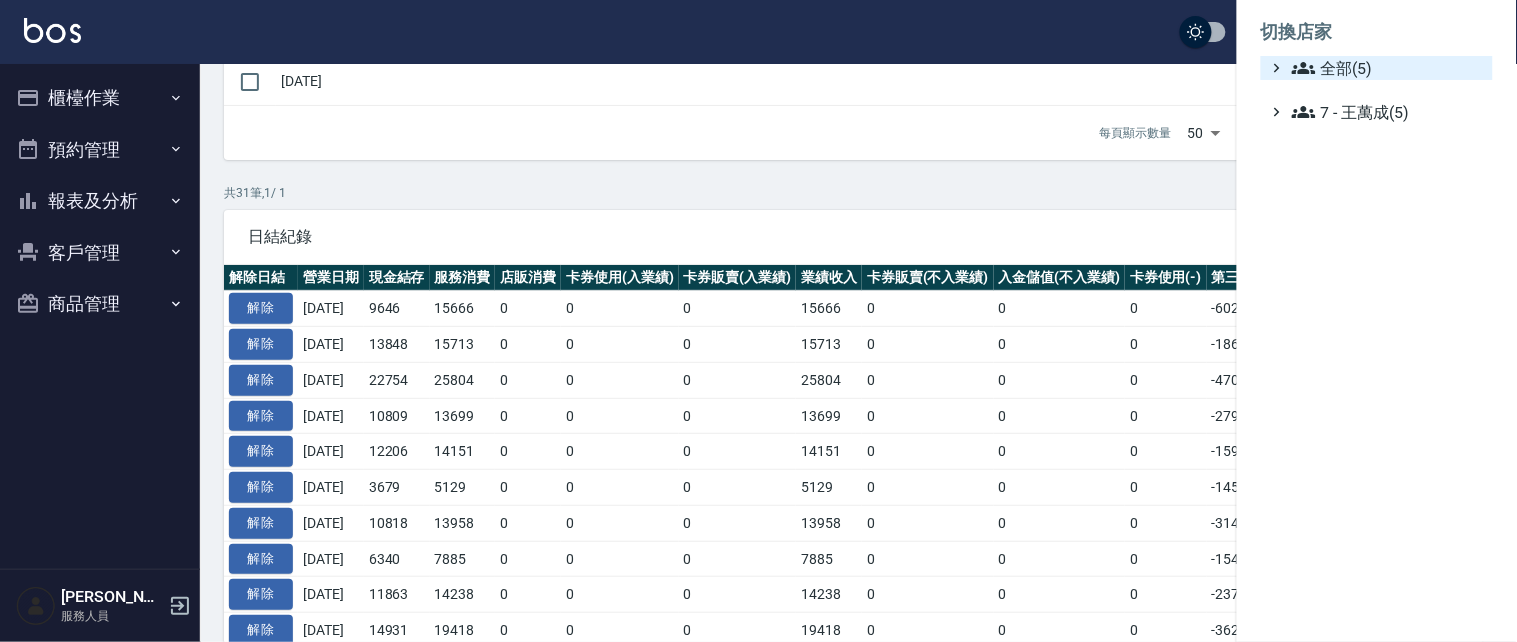 click 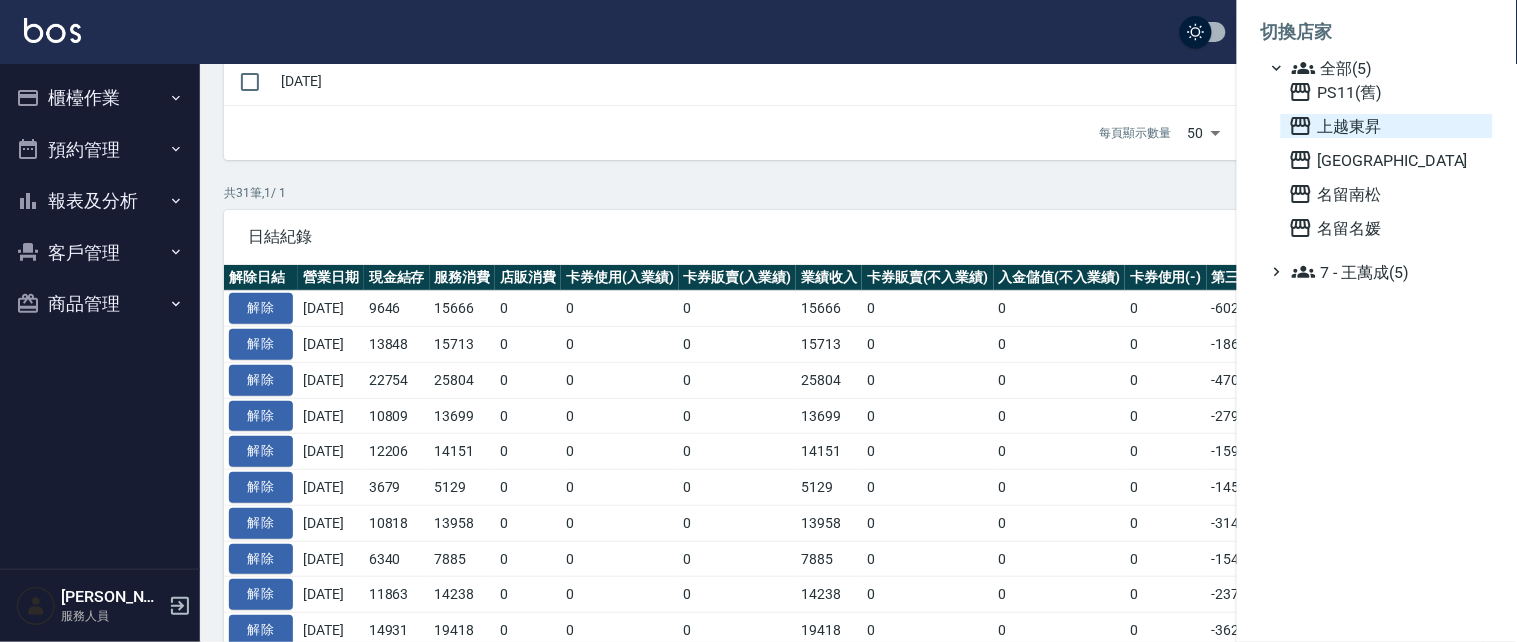 click on "上越東昇" at bounding box center (1387, 126) 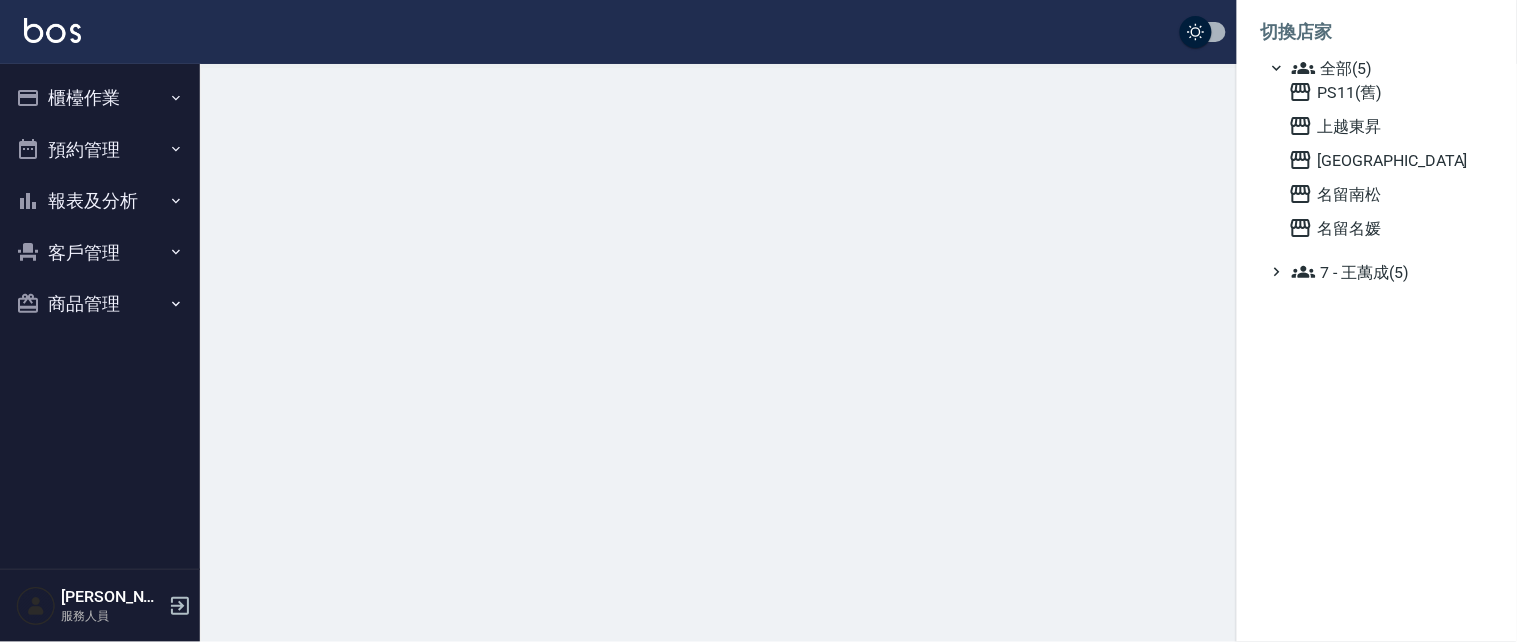 scroll, scrollTop: 0, scrollLeft: 0, axis: both 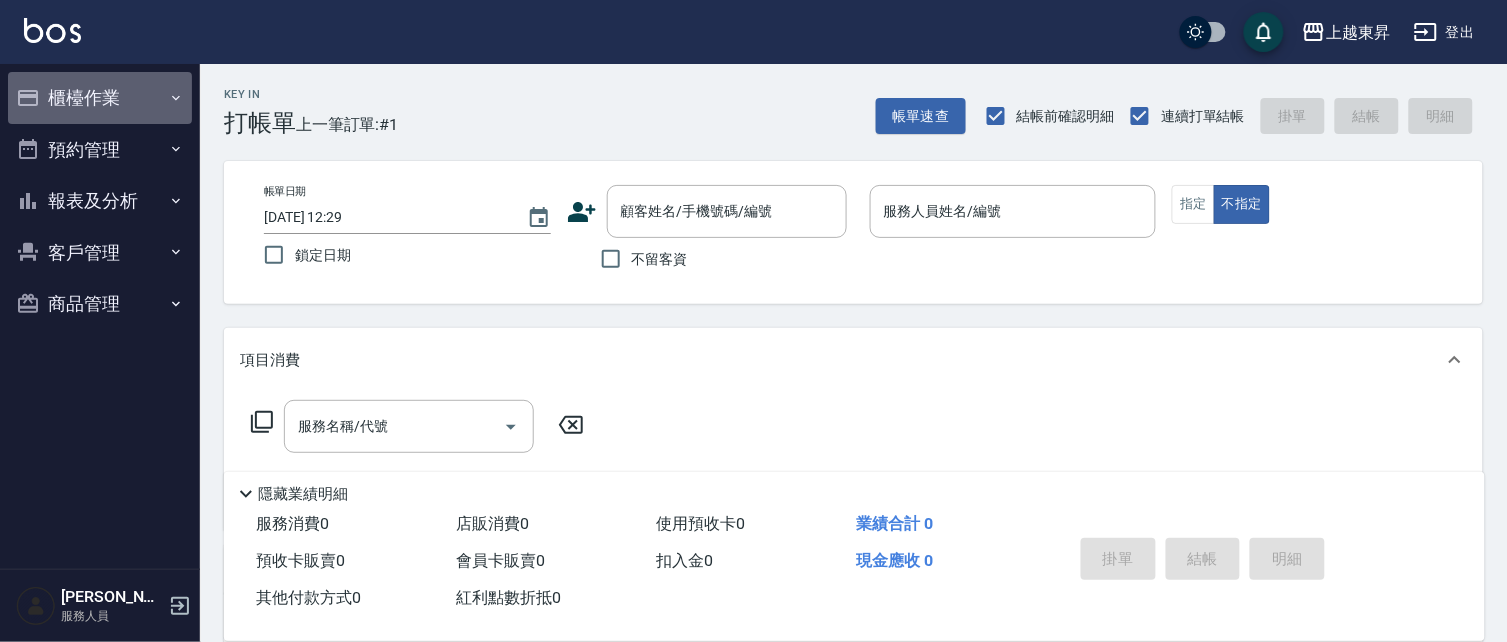 click on "櫃檯作業" at bounding box center [100, 98] 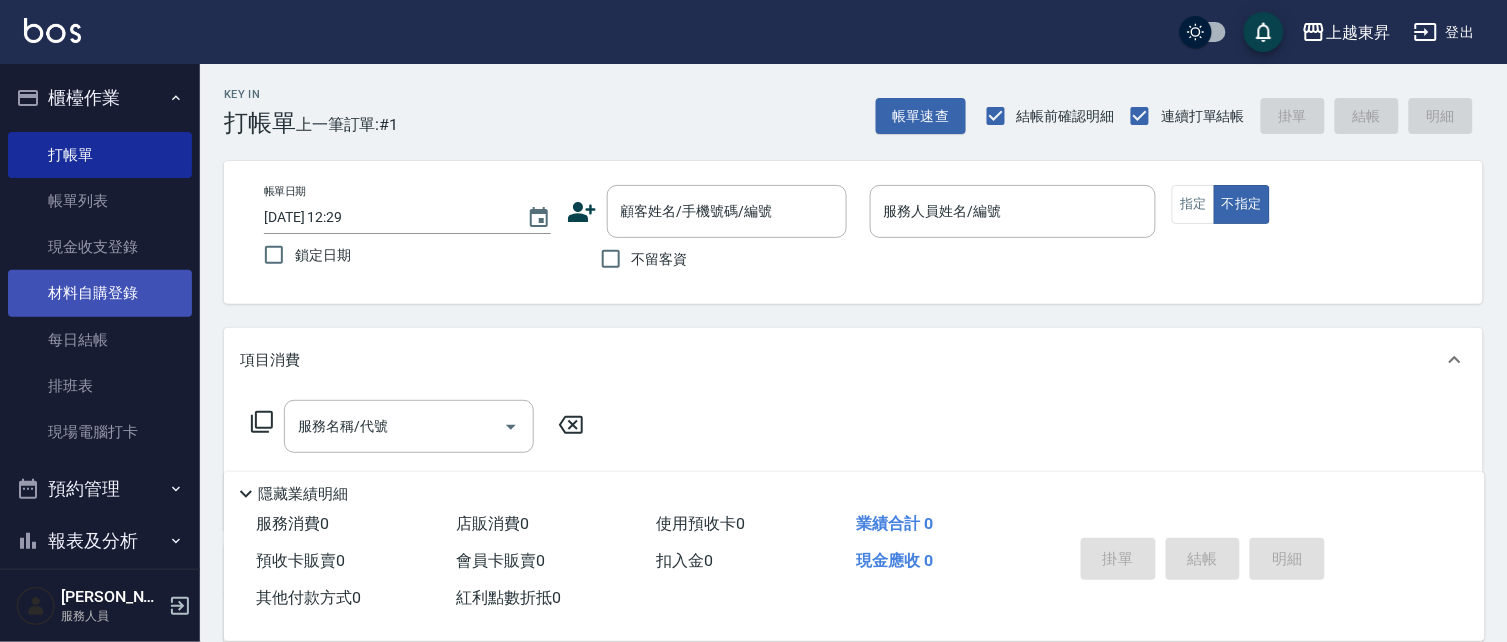 click on "材料自購登錄" at bounding box center (100, 293) 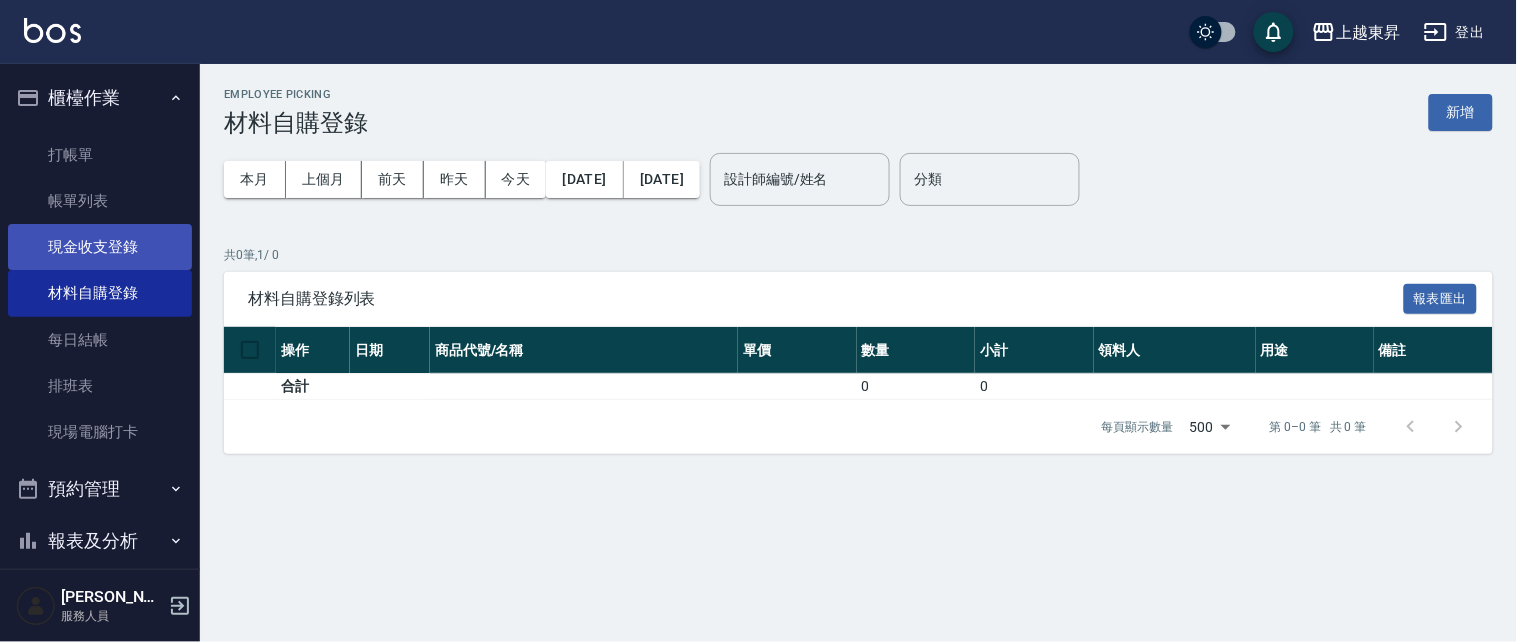 click on "現金收支登錄" at bounding box center (100, 247) 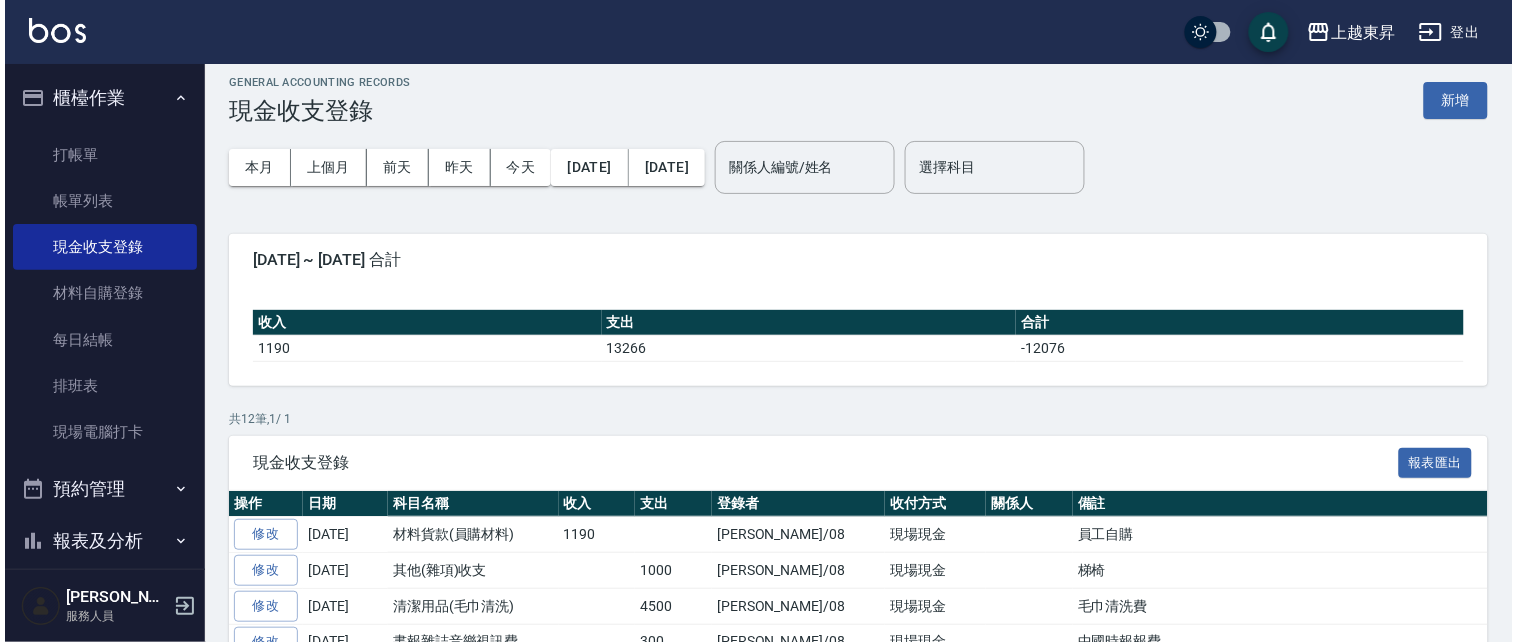 scroll, scrollTop: 12, scrollLeft: 0, axis: vertical 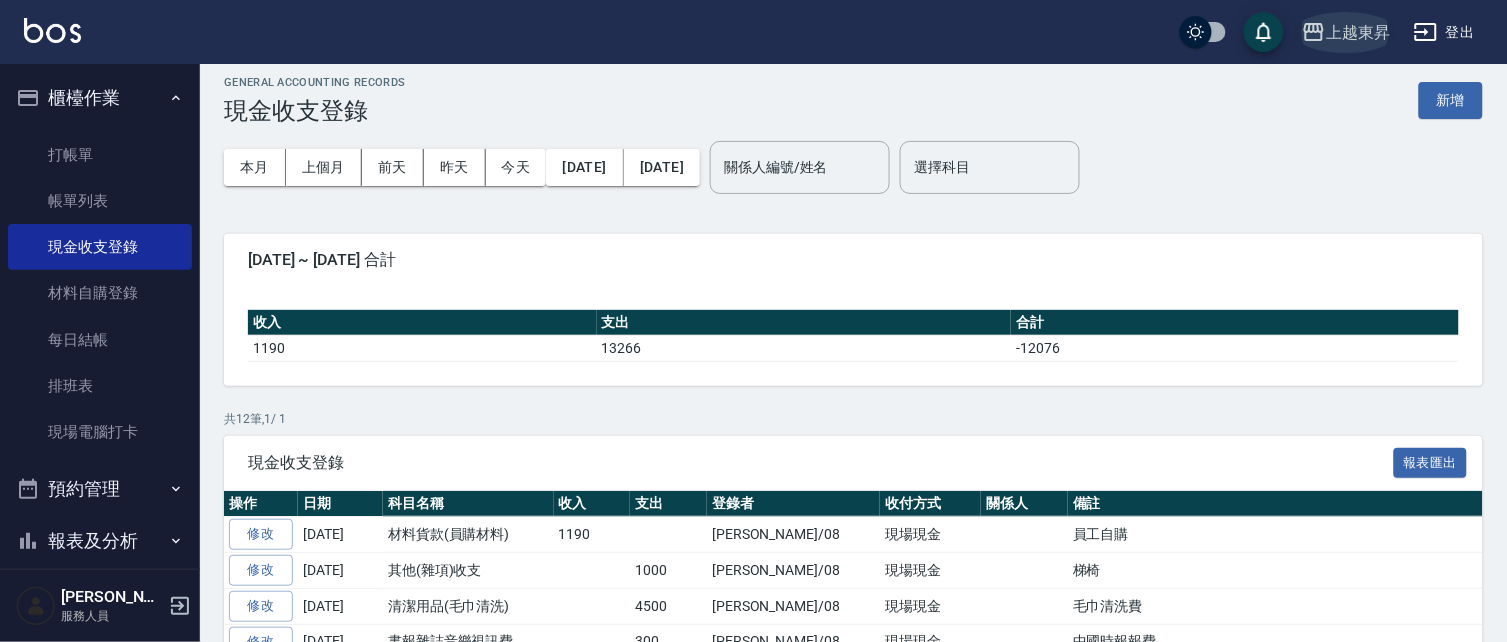 click on "上越東昇" at bounding box center [1358, 32] 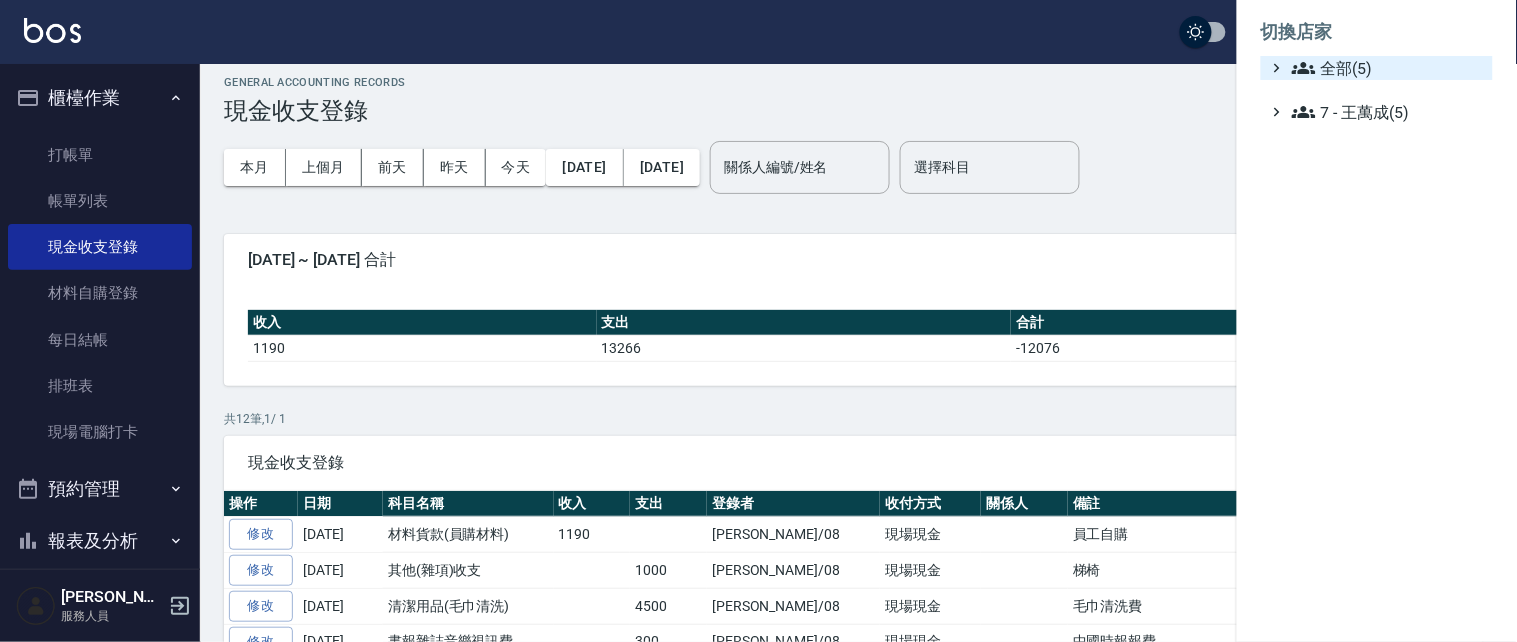 click on "全部(5)" at bounding box center [1388, 68] 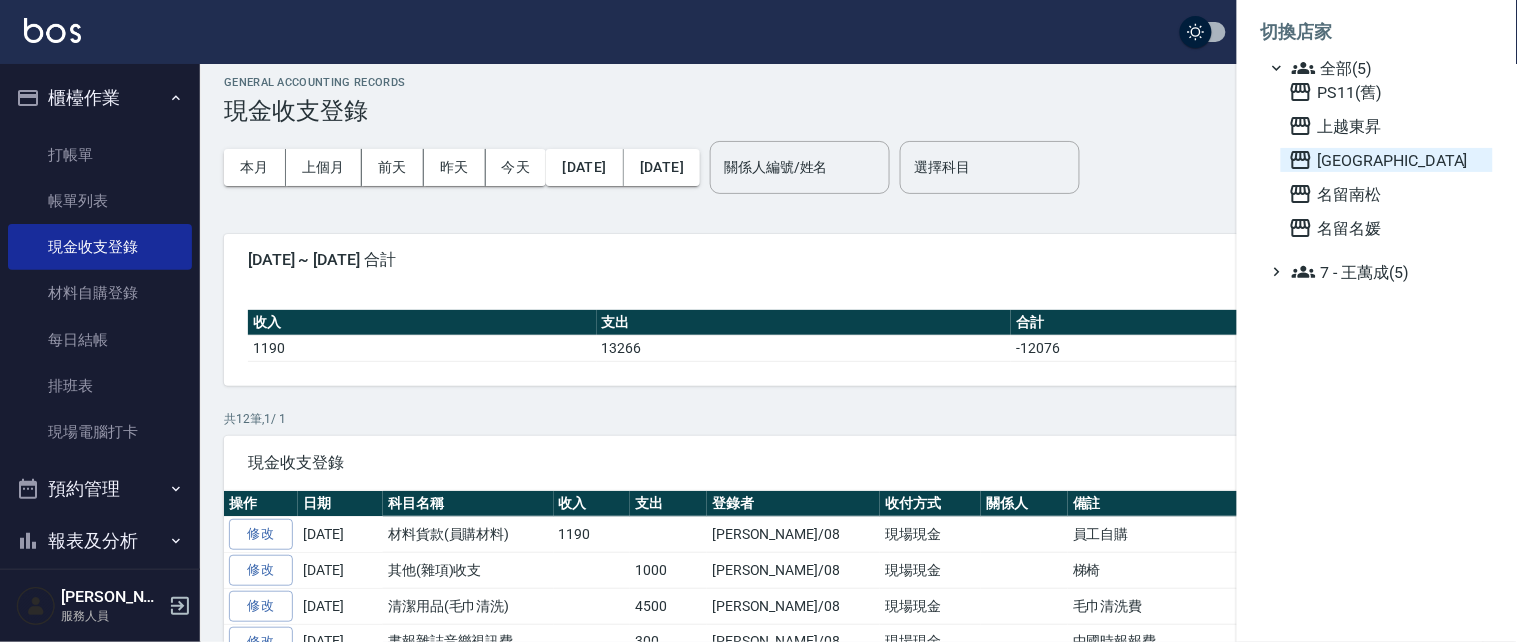 click on "[GEOGRAPHIC_DATA]" at bounding box center [1387, 160] 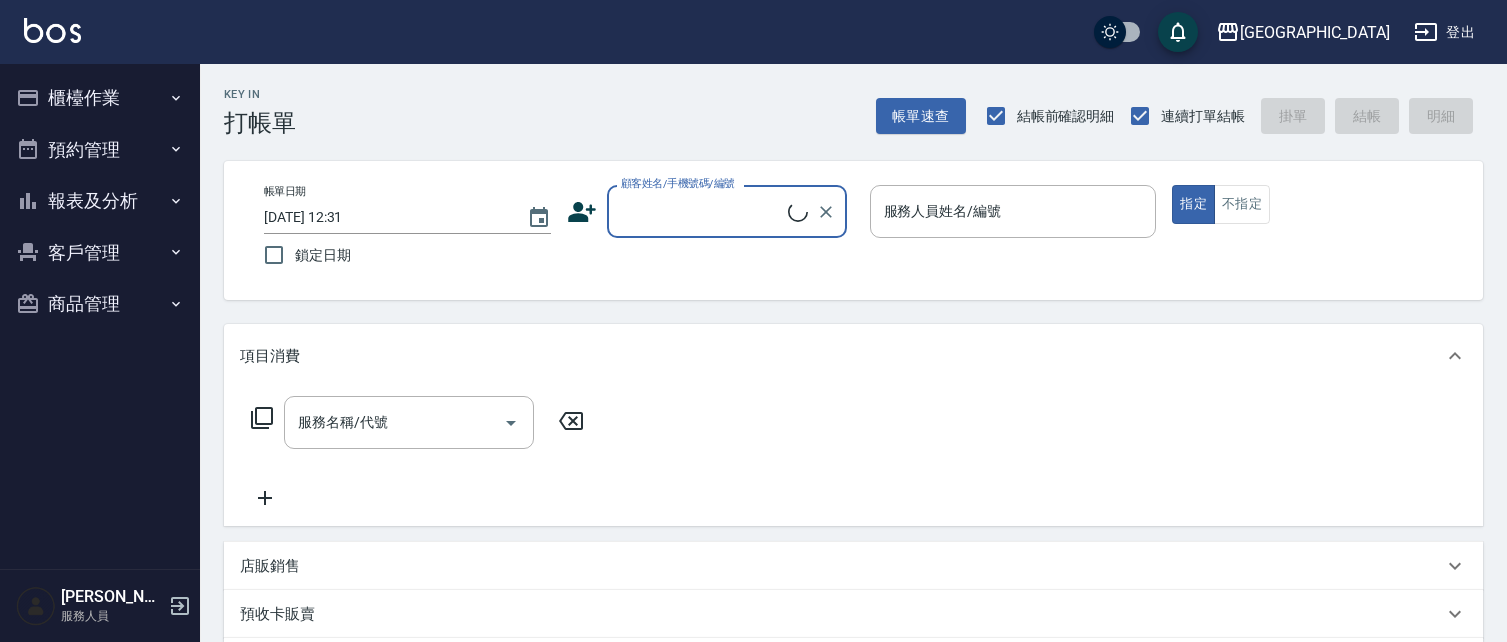 scroll, scrollTop: 0, scrollLeft: 0, axis: both 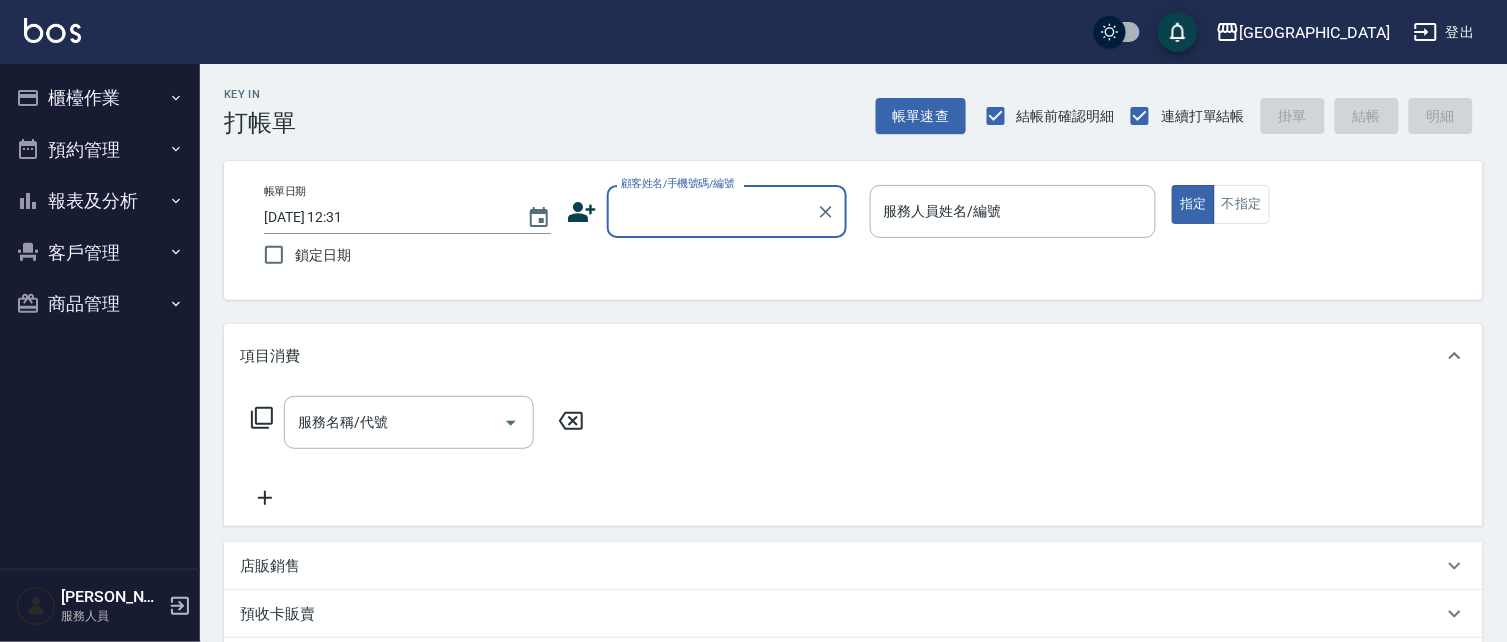 click on "顧客姓名/手機號碼/編號" at bounding box center (712, 211) 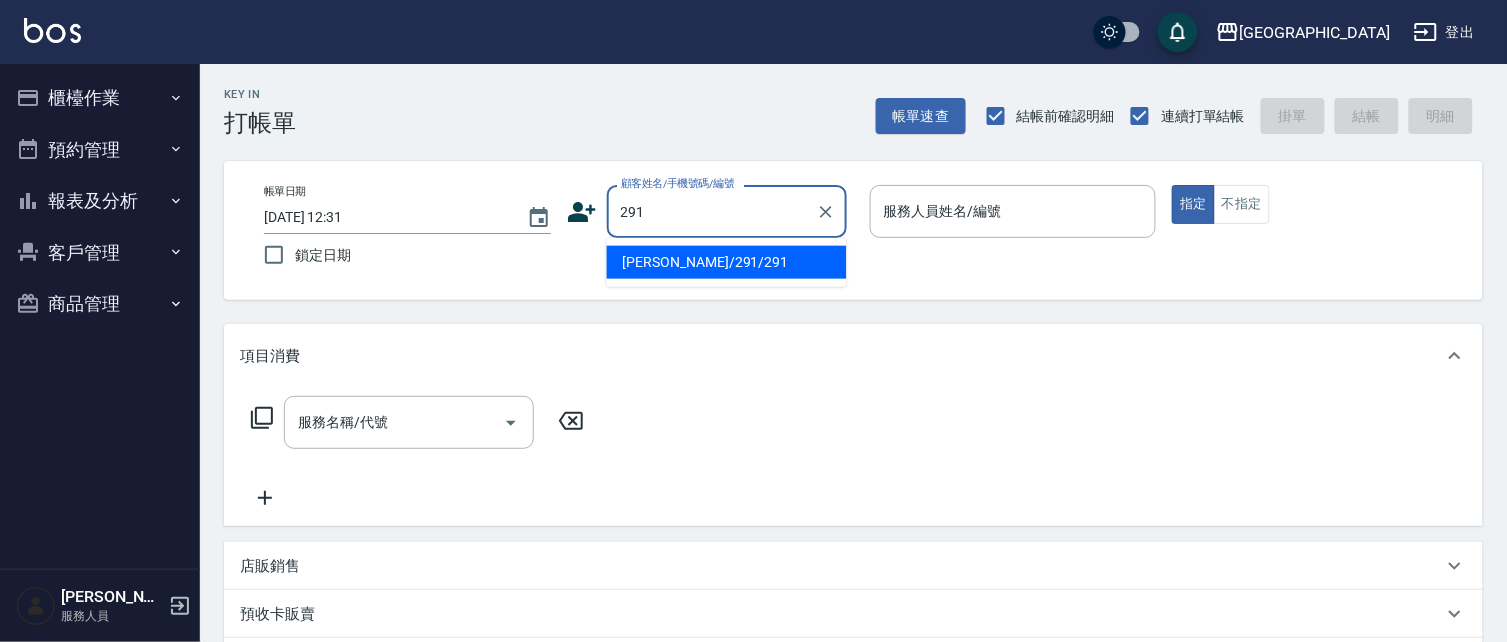 type on "291" 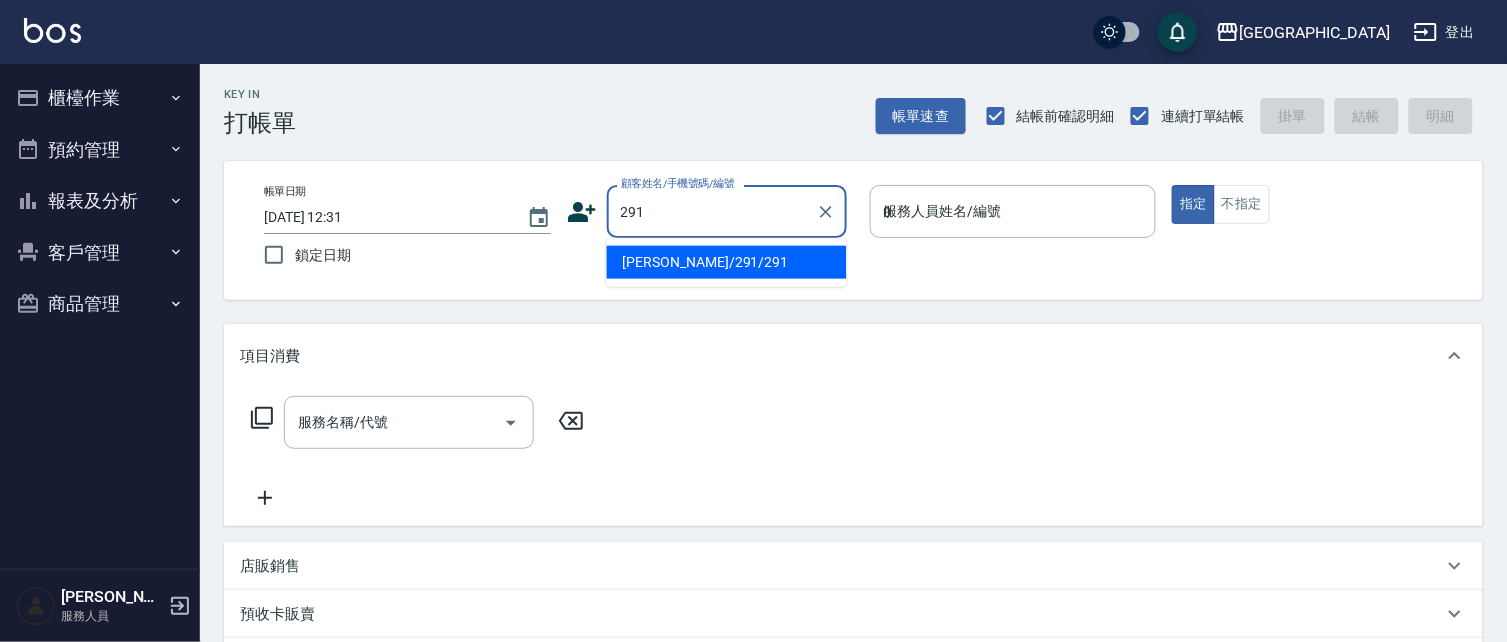 type on "[PERSON_NAME]/291/291" 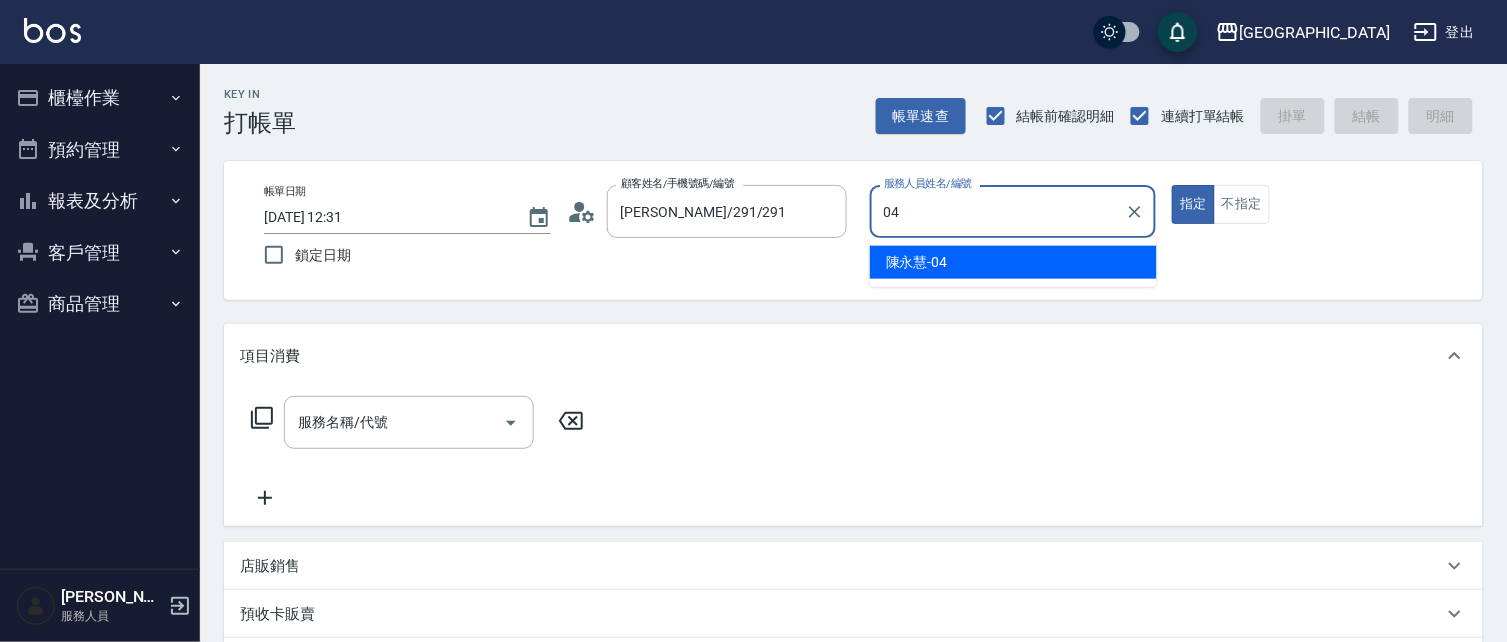 type on "04" 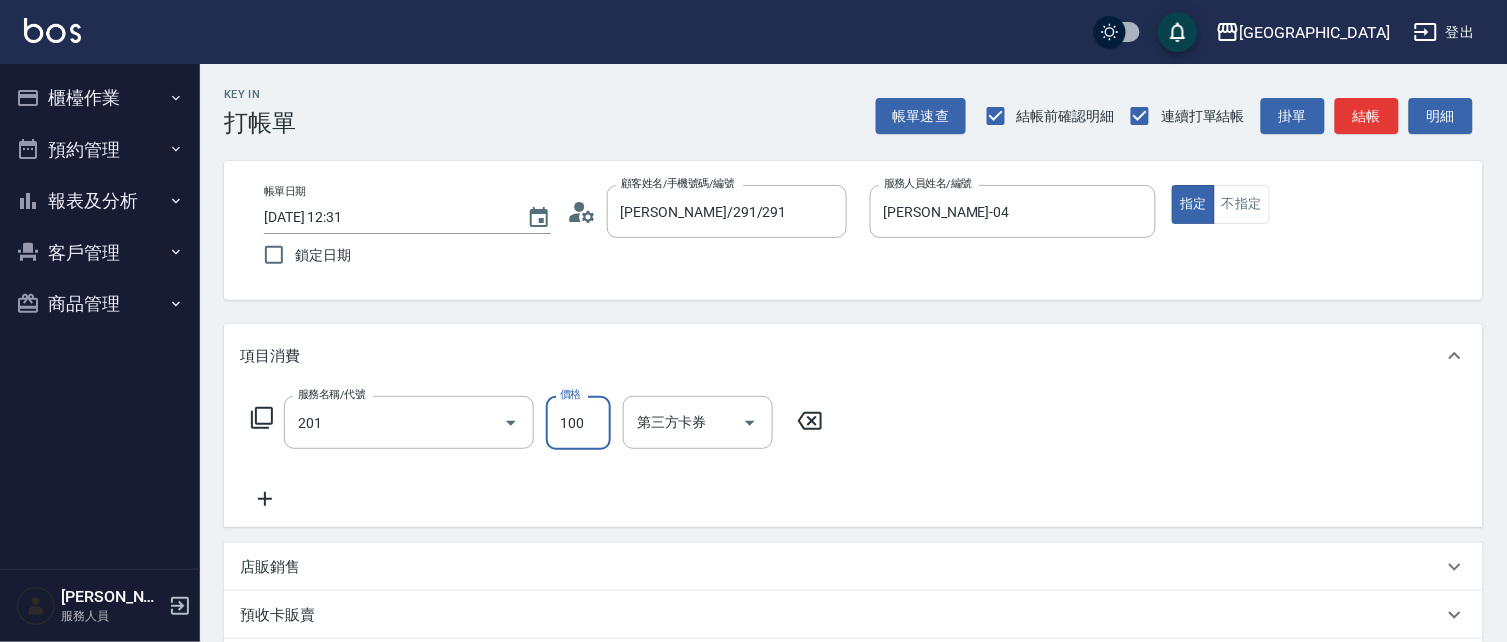 type on "洗髮[100](201)" 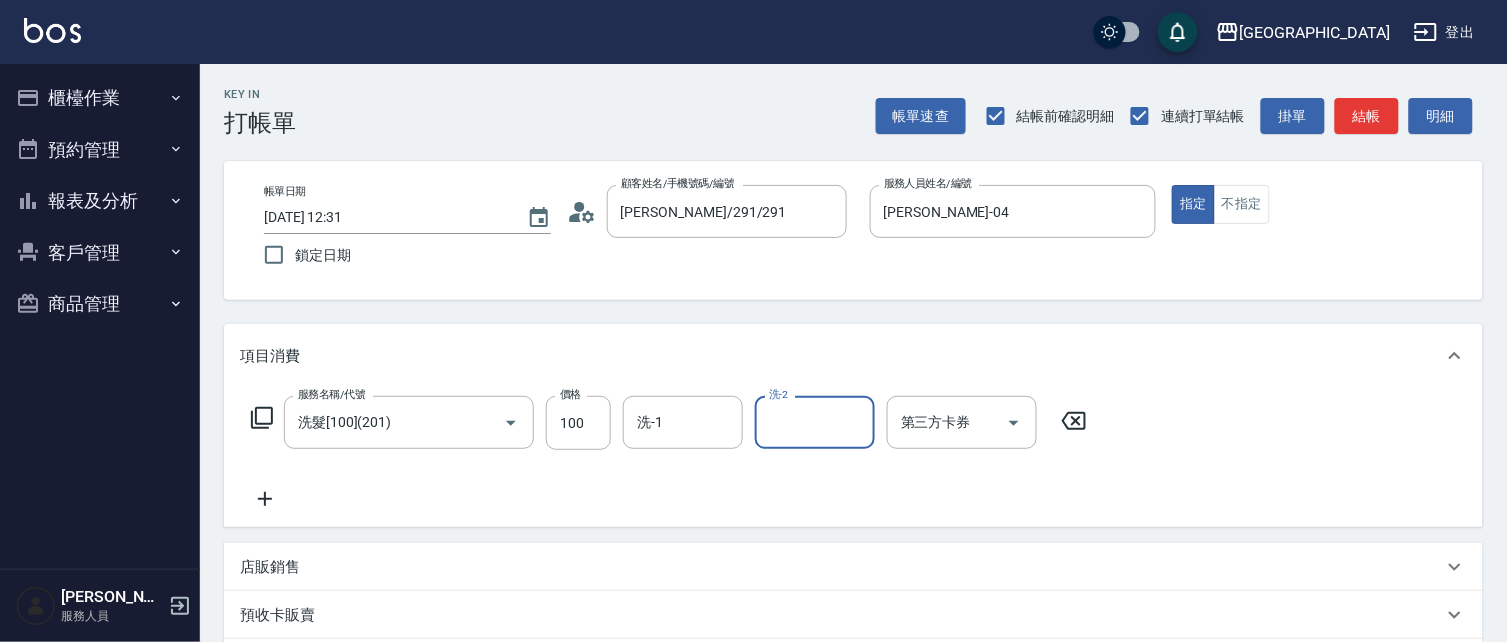 type on "0" 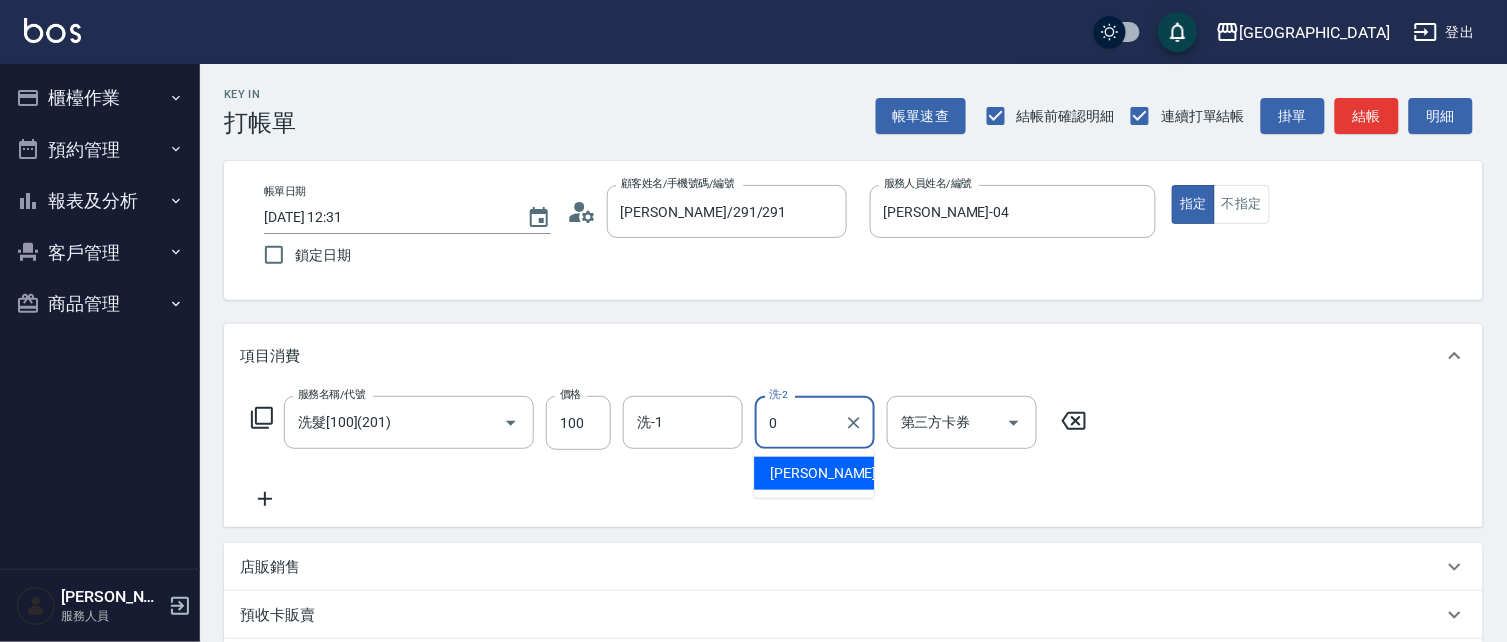 type 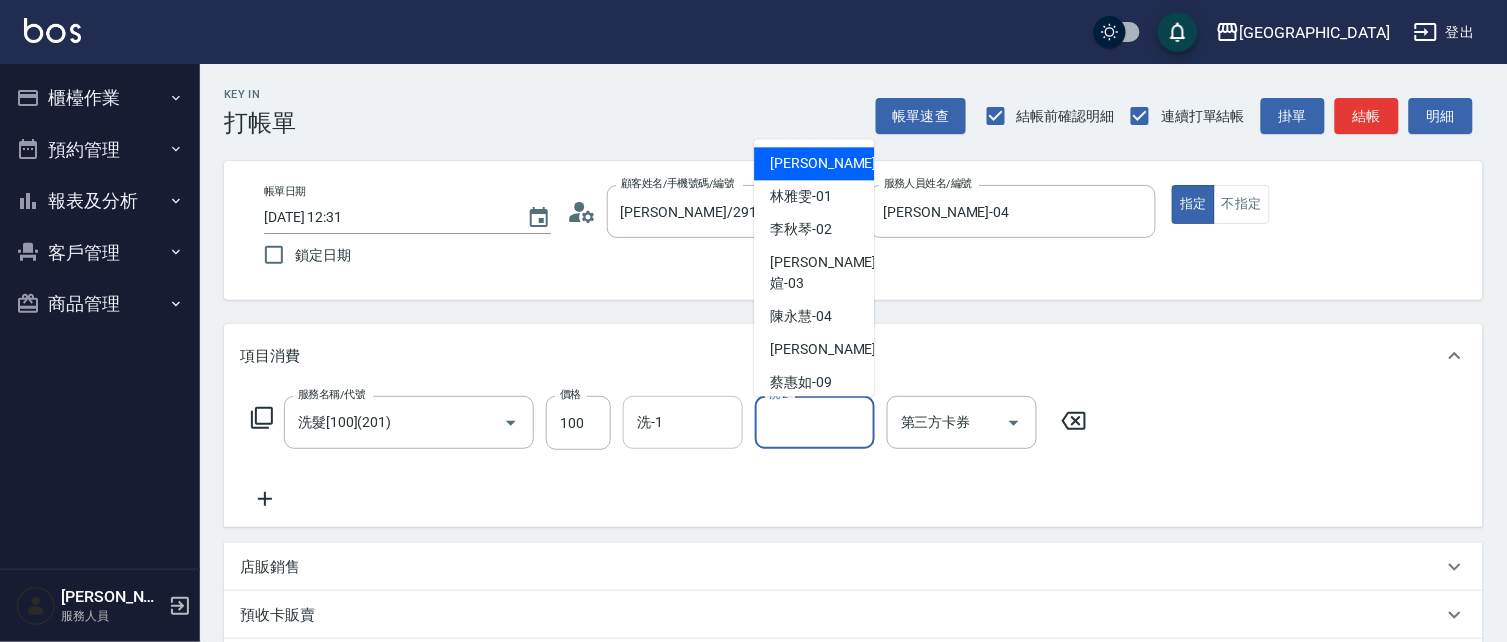 drag, startPoint x: 665, startPoint y: 436, endPoint x: 644, endPoint y: 436, distance: 21 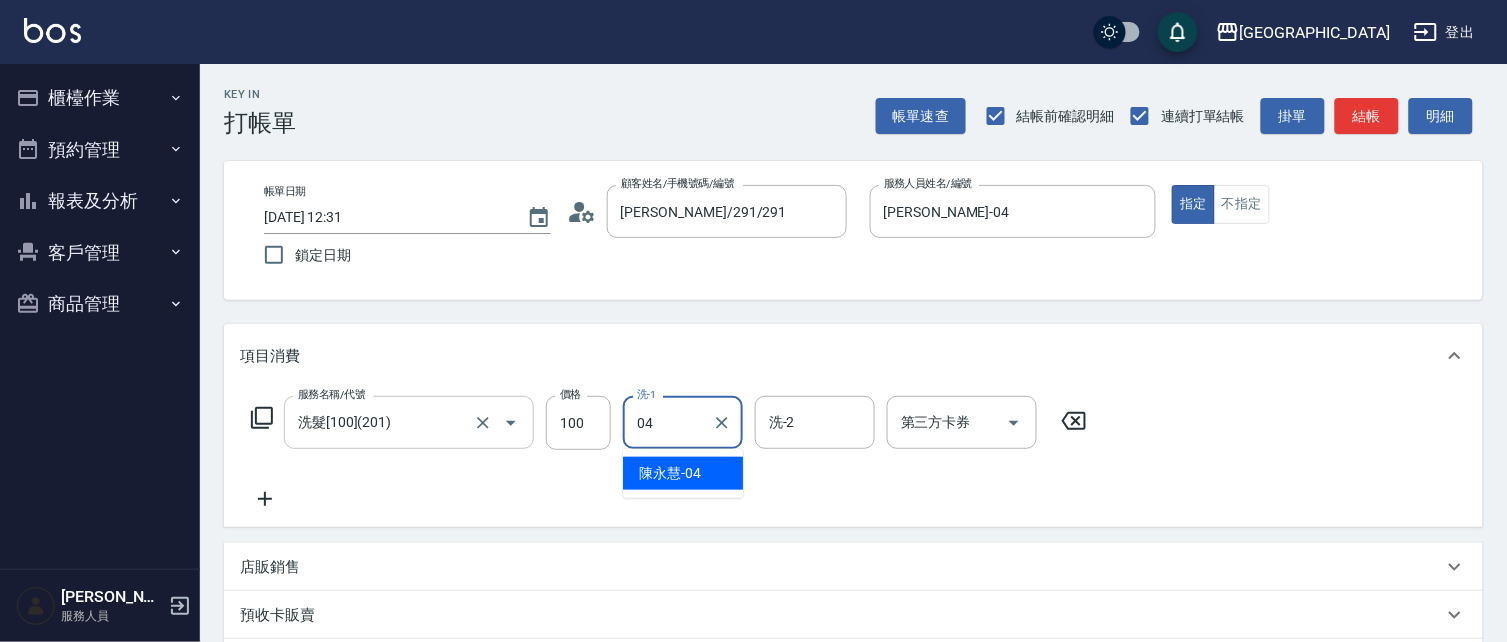 type on "[PERSON_NAME]-04" 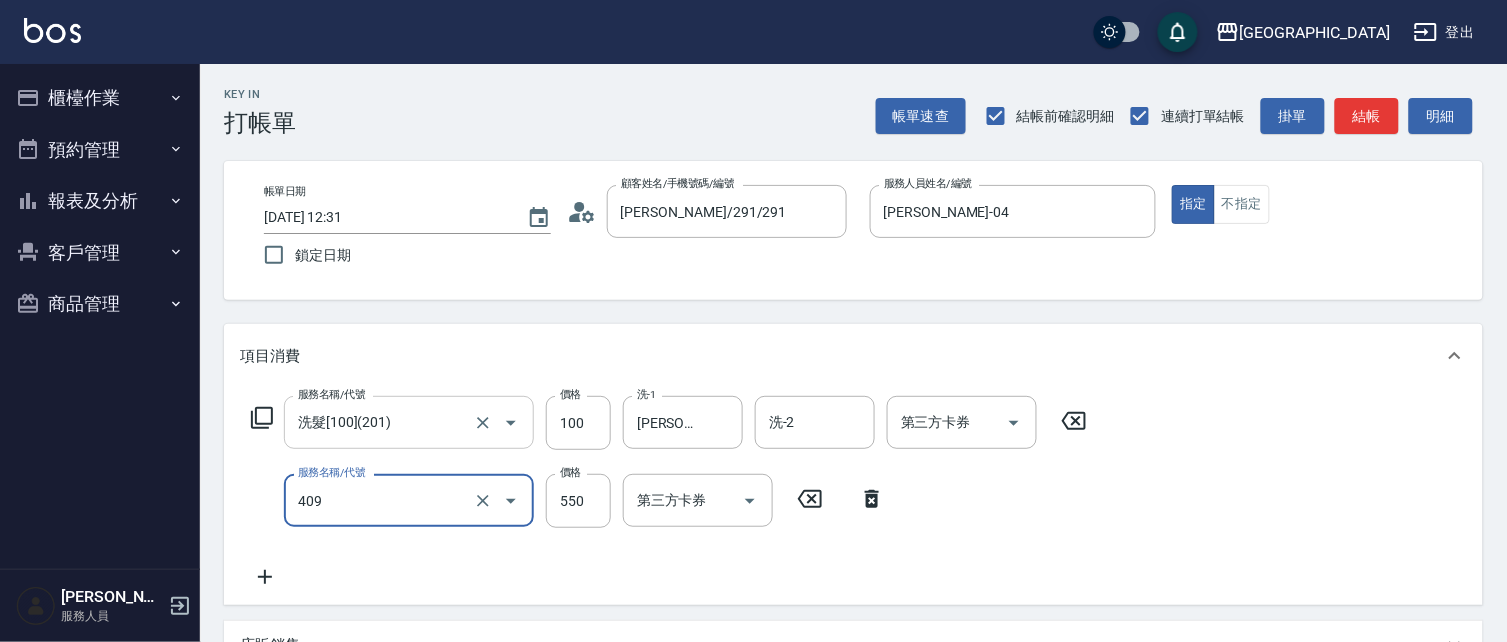 type on "剪髮(550)(409)" 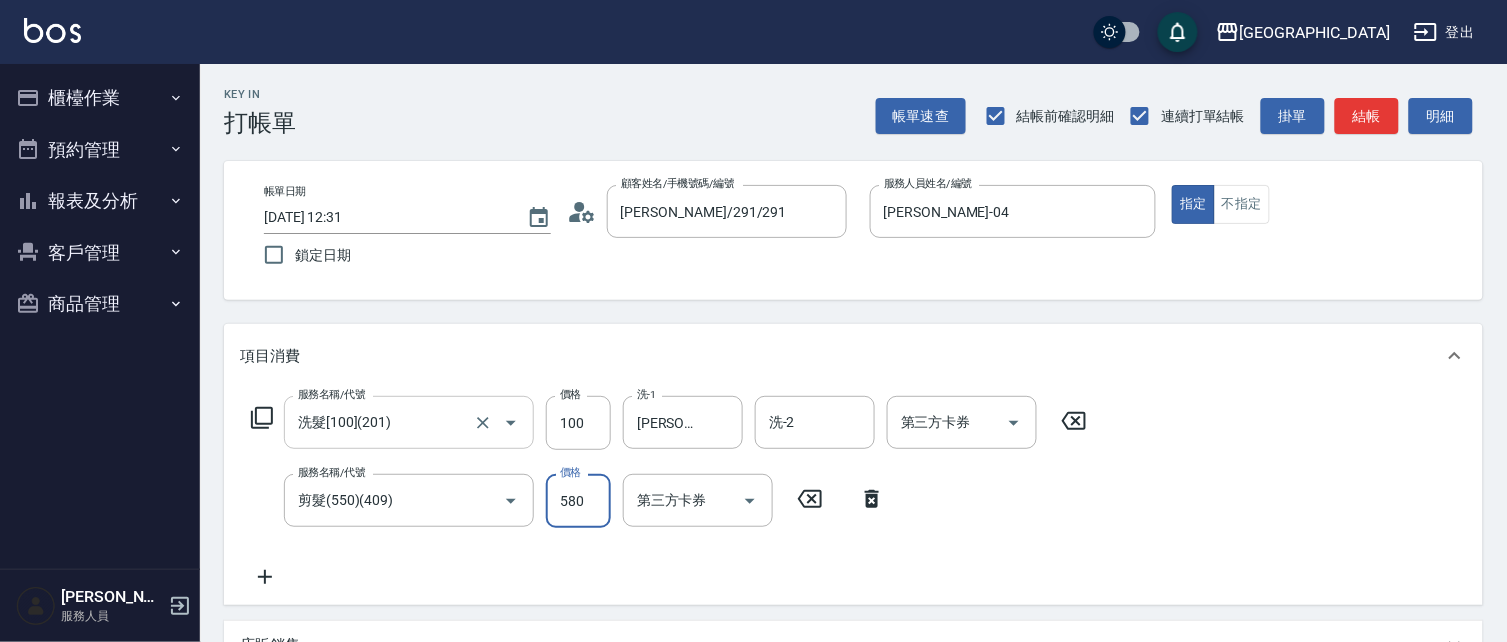 type on "580" 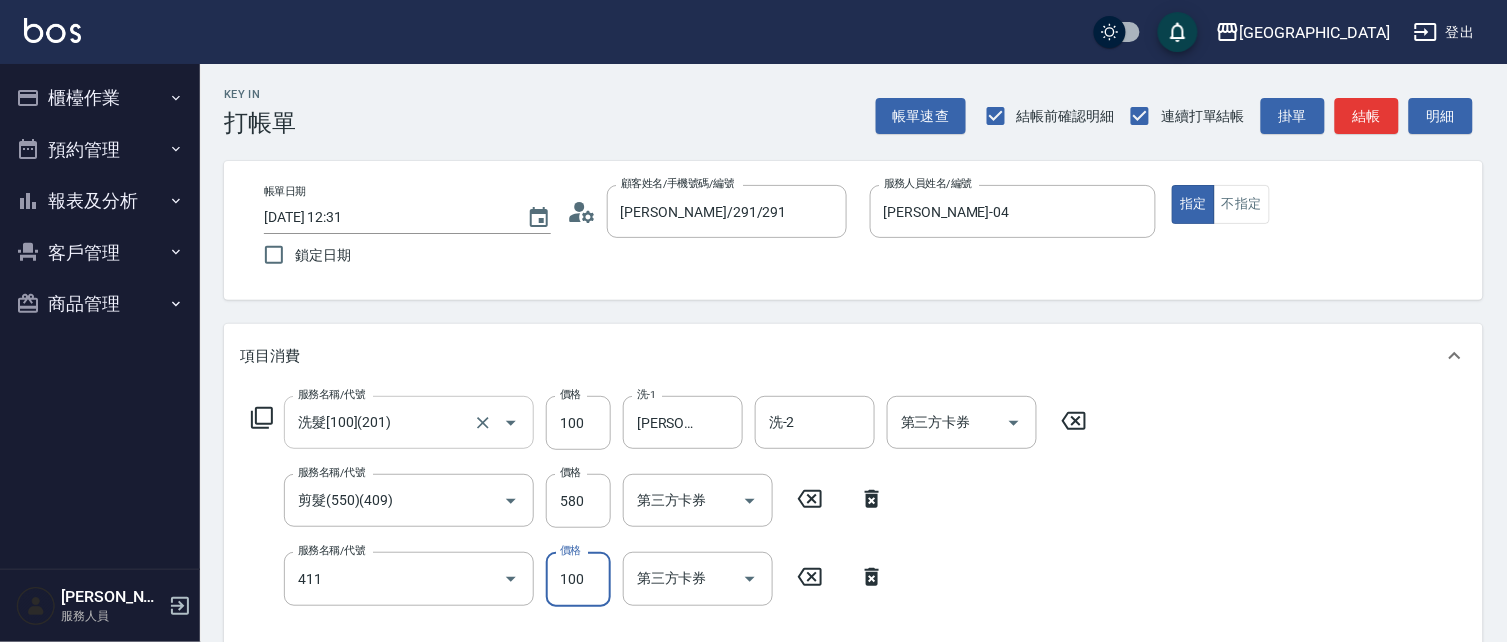 type on "剪髮(100)(411)" 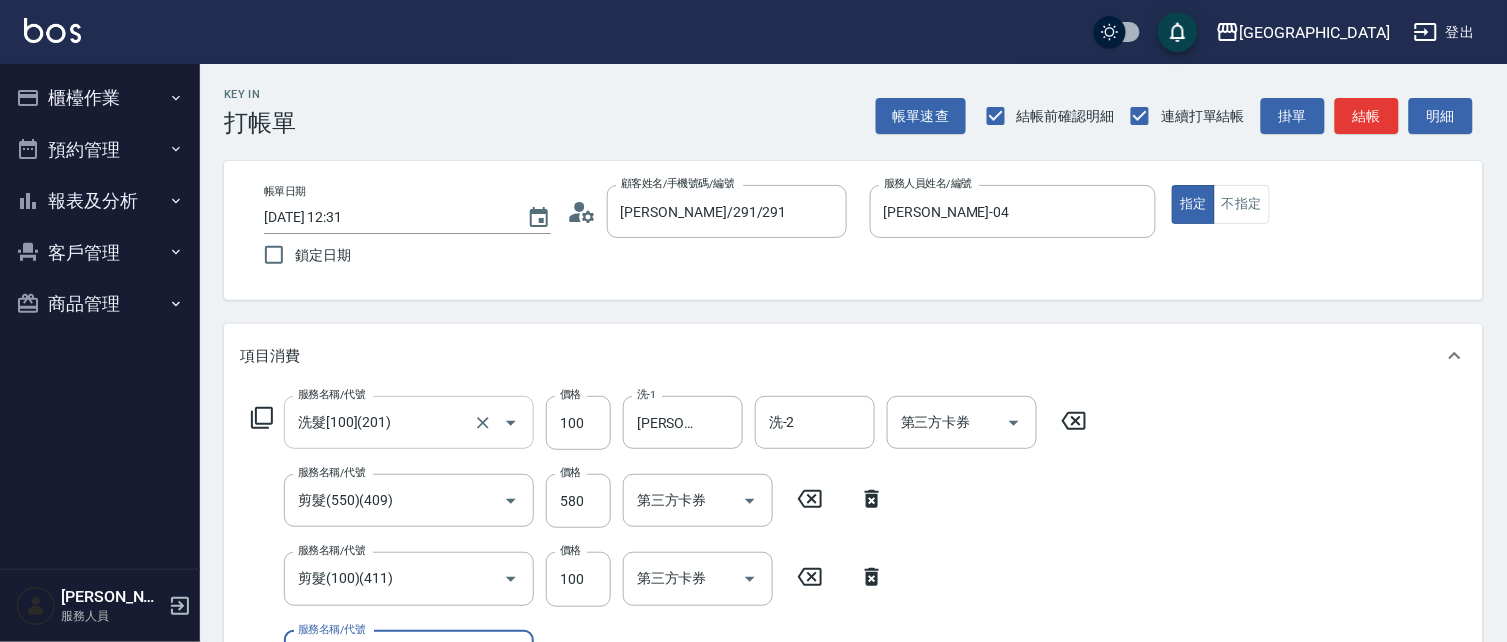 scroll, scrollTop: 32, scrollLeft: 0, axis: vertical 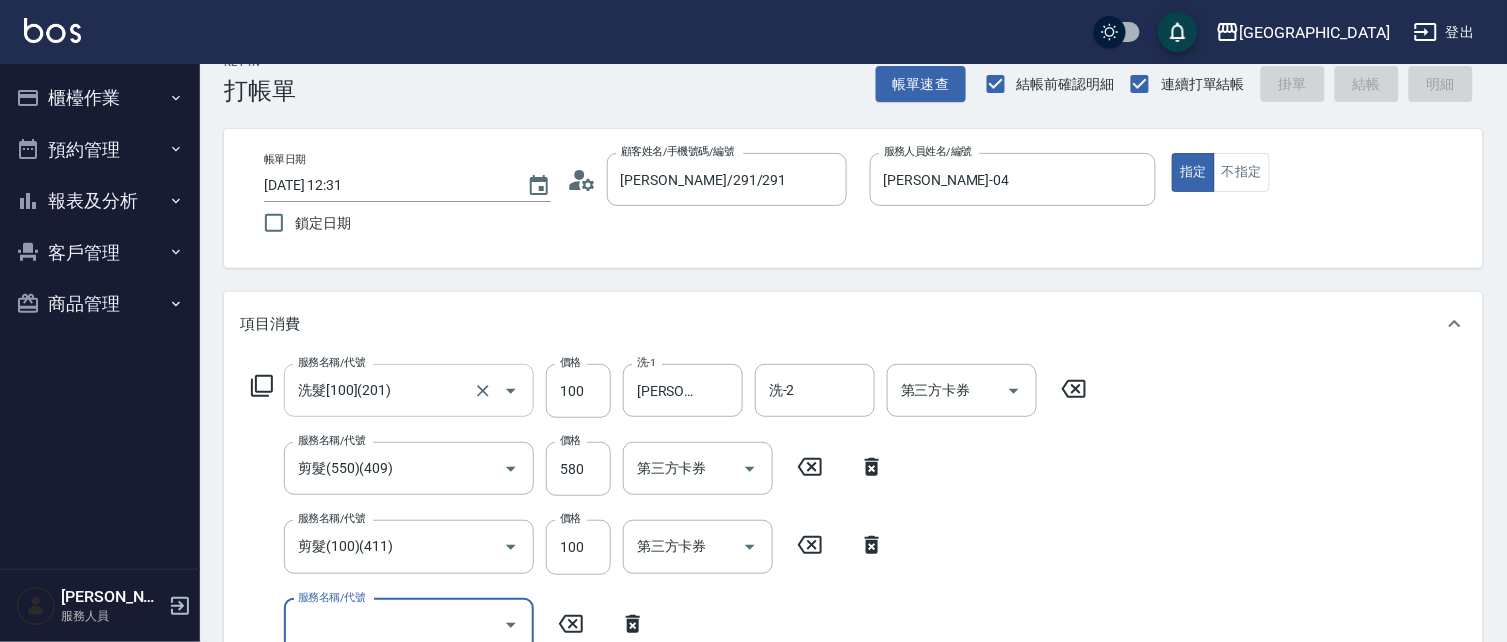 type 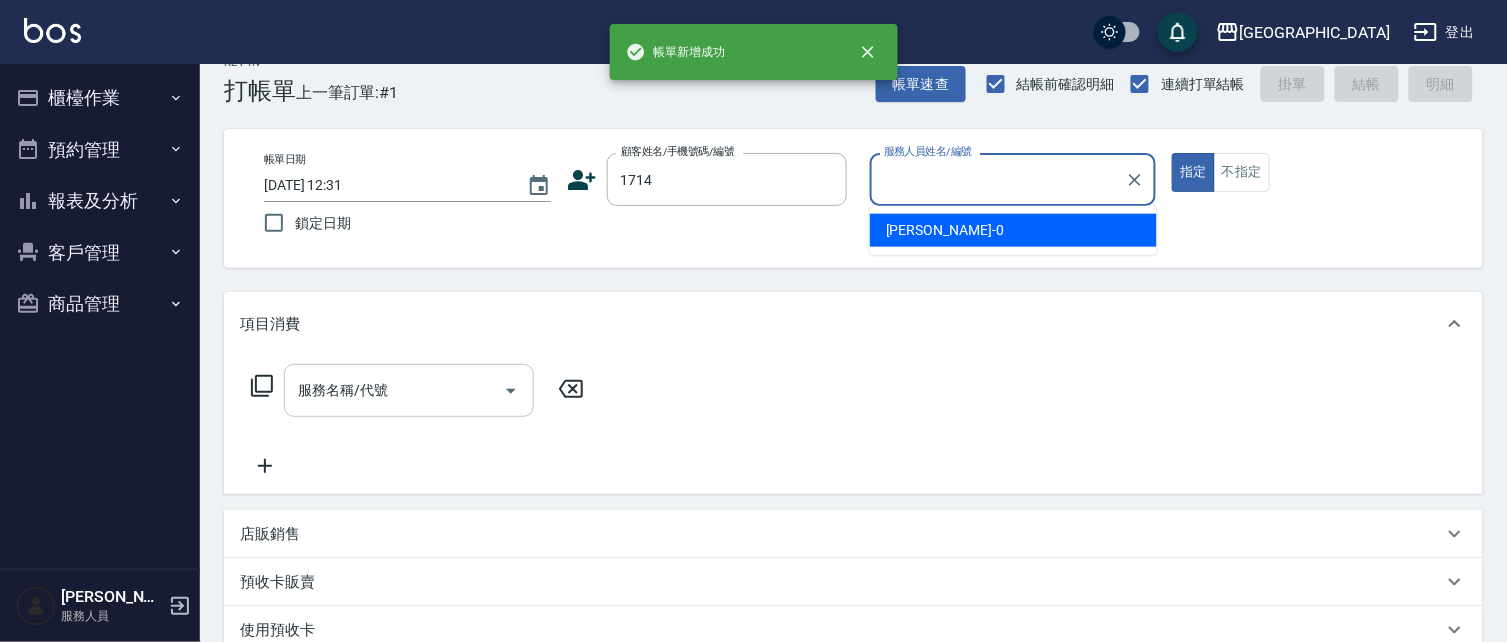 type on "1714" 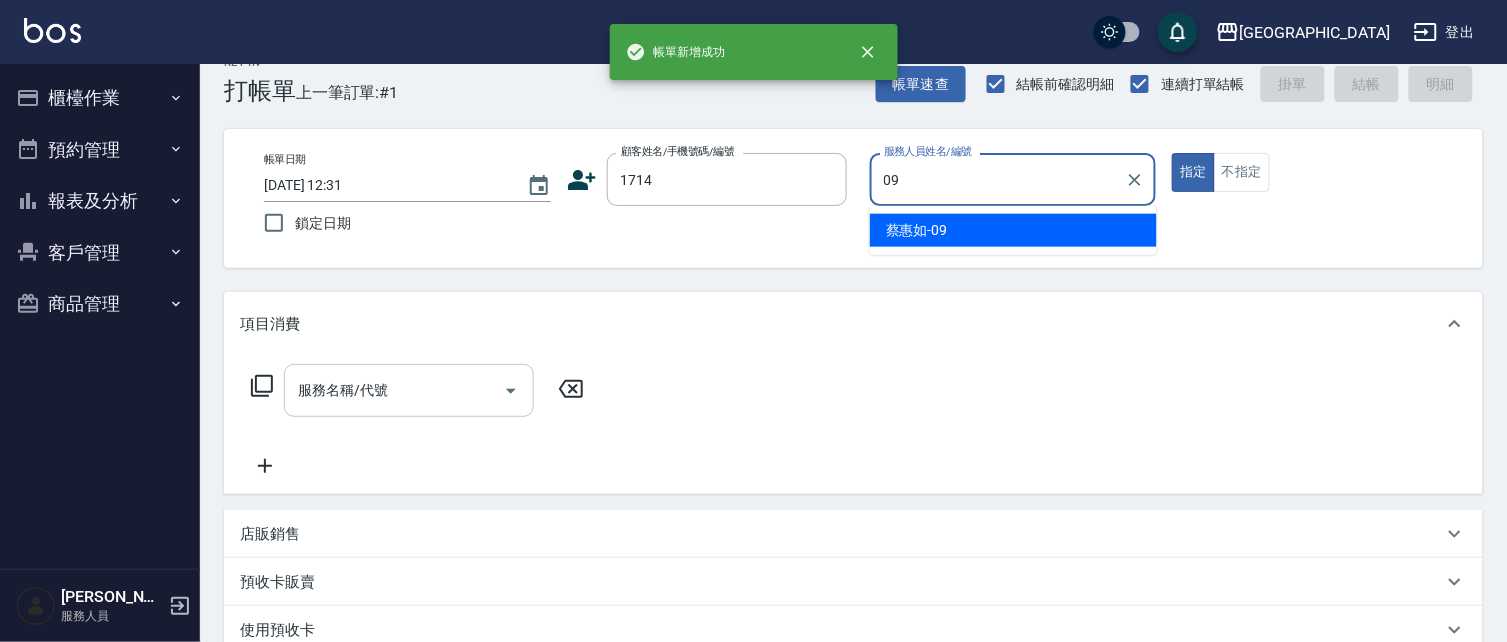 type on "[PERSON_NAME]-09" 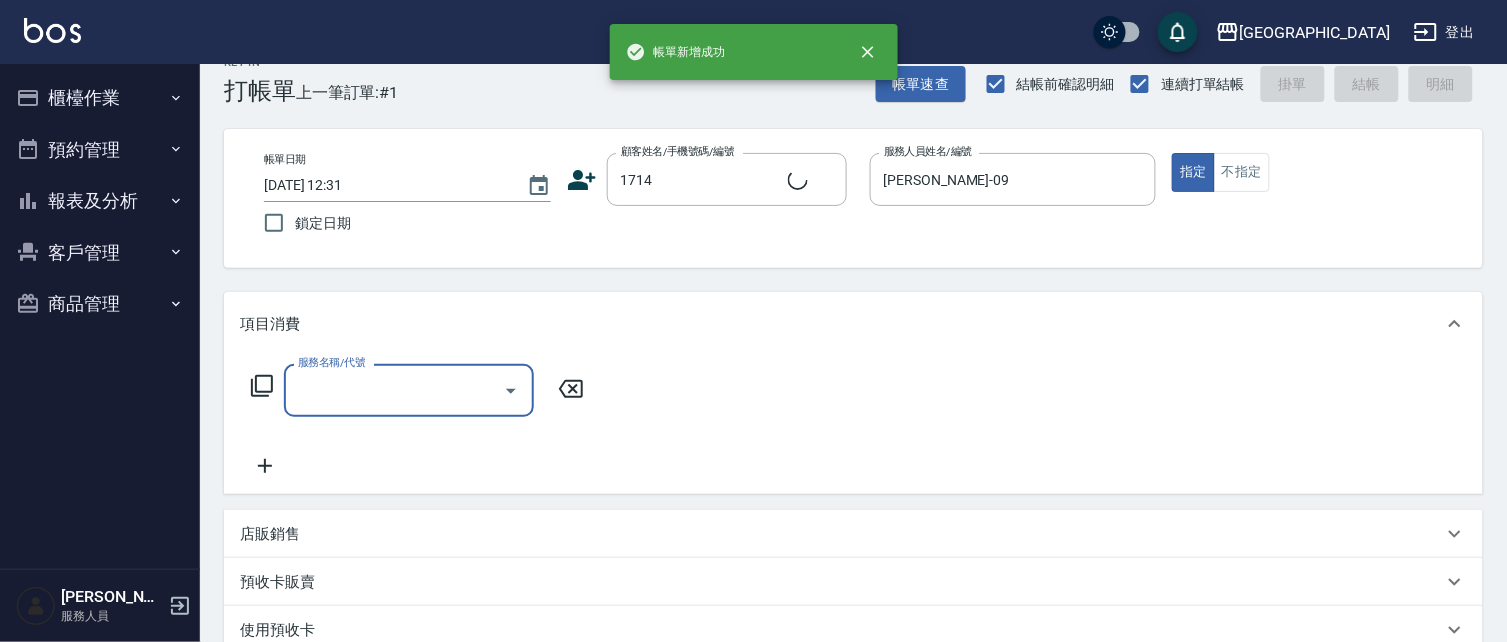 type on "2" 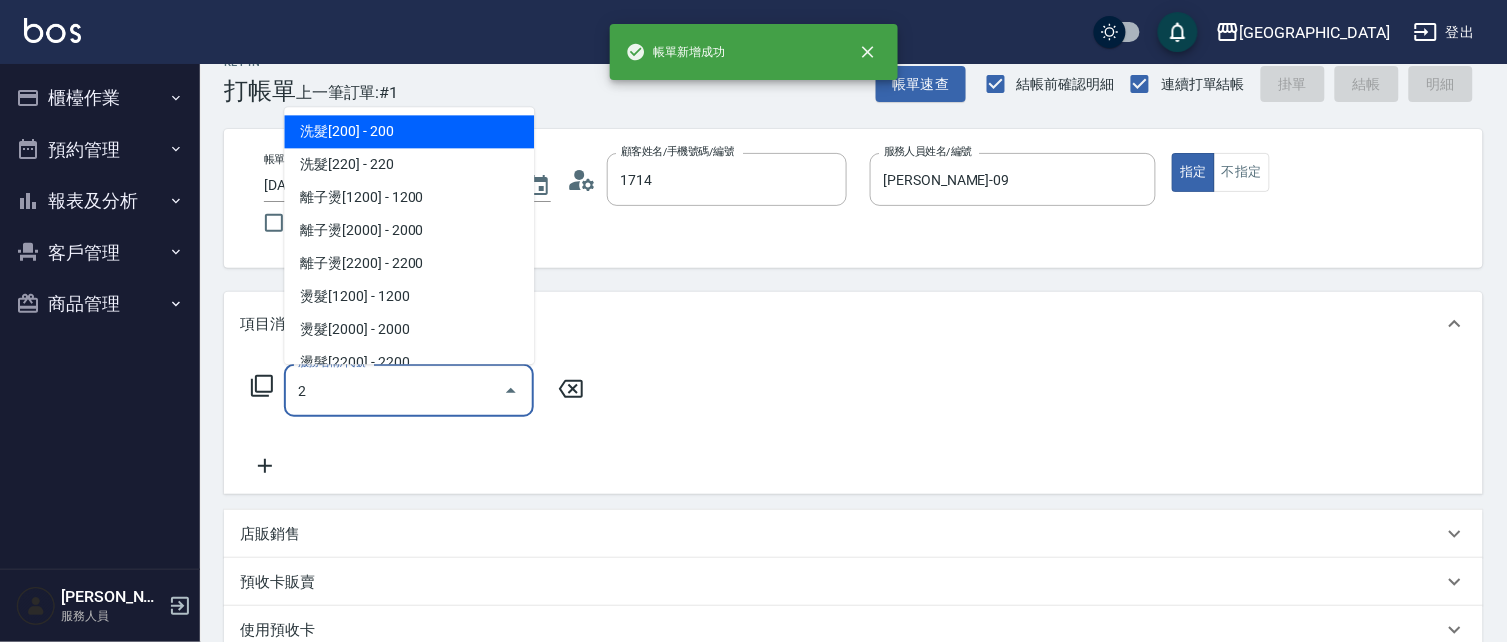 type on "[PERSON_NAME]/0935910199/1714" 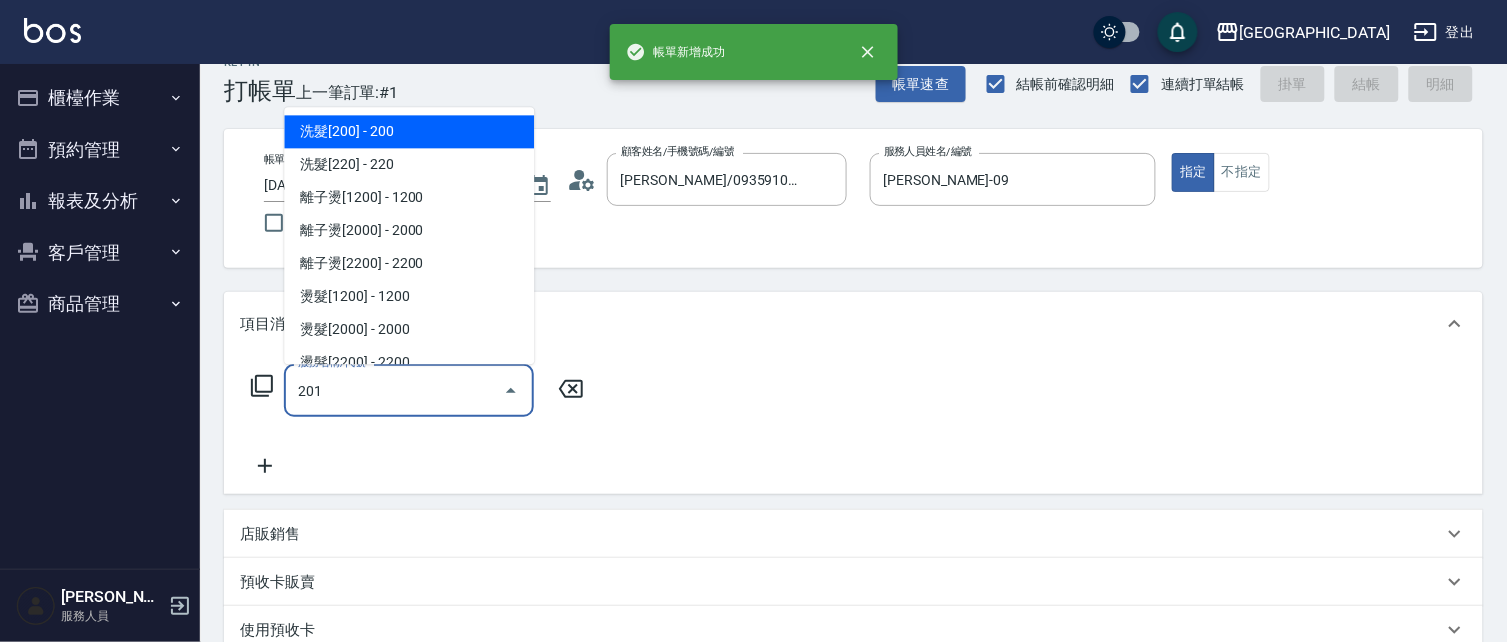 type on "洗髮[100](201)" 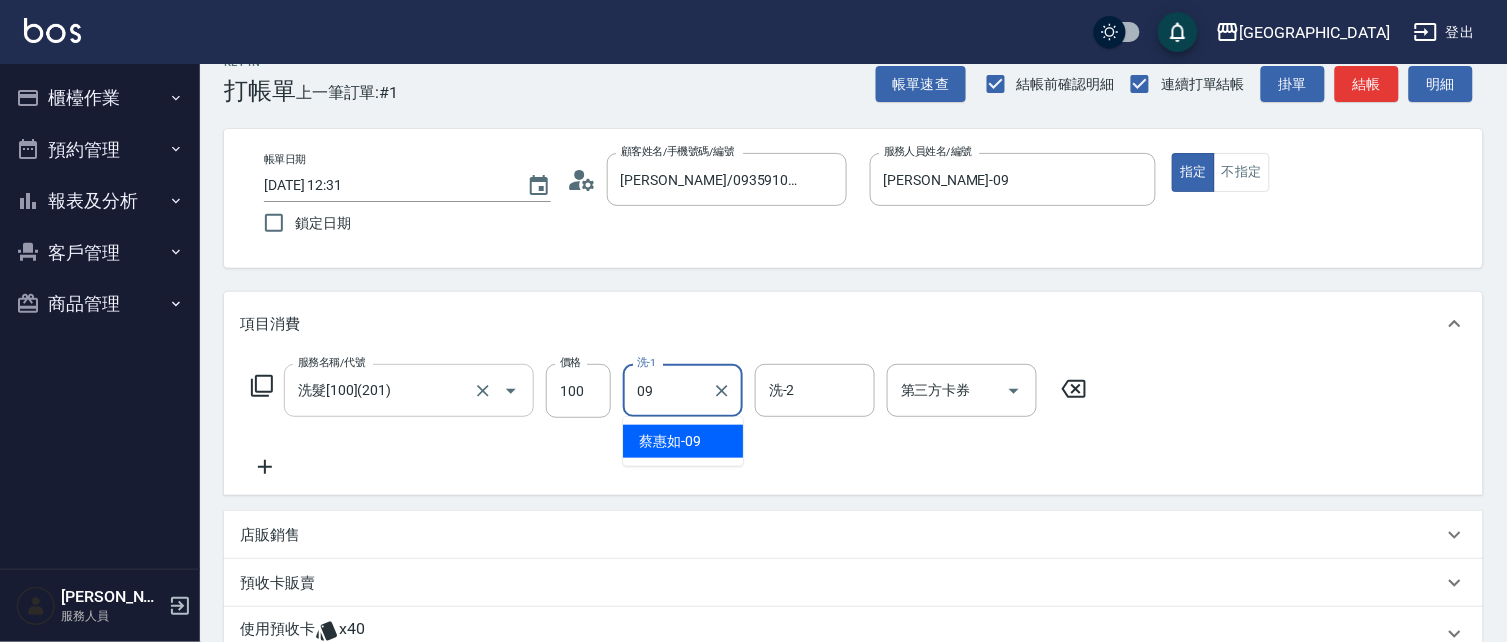 type on "[PERSON_NAME]-09" 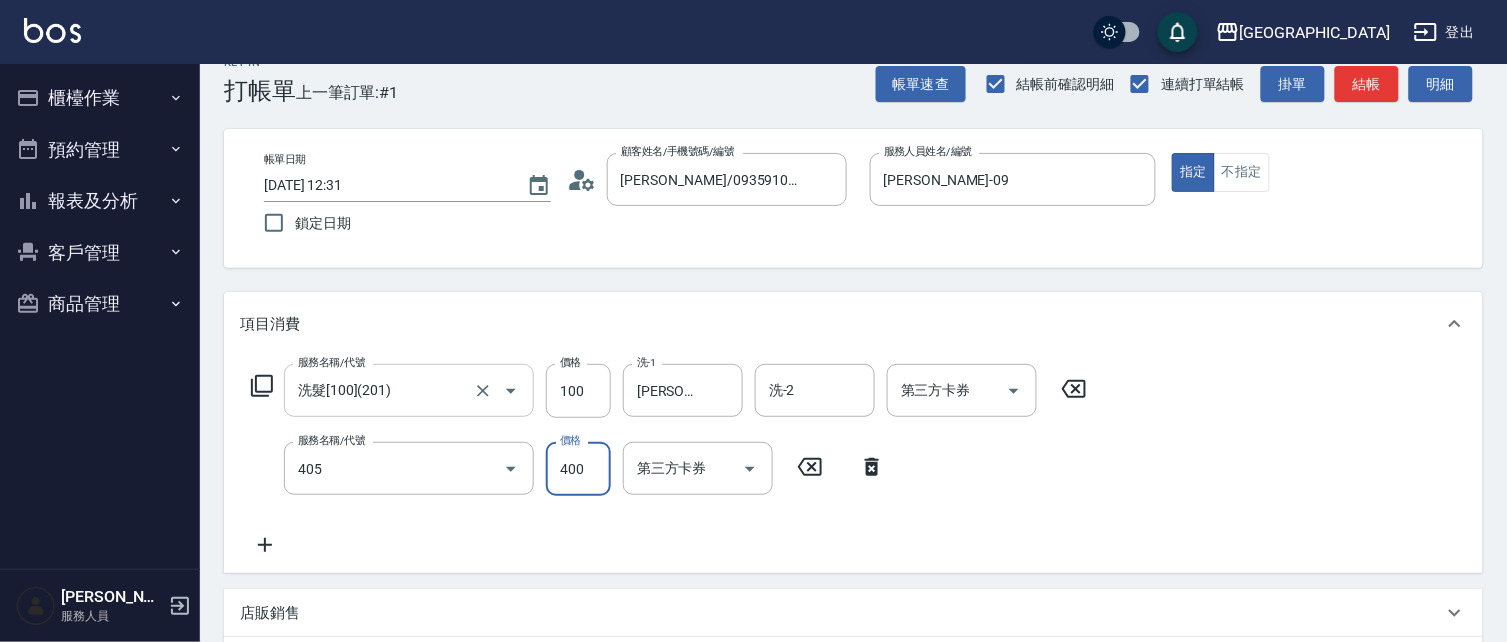 type on "剪髮(400)(405)" 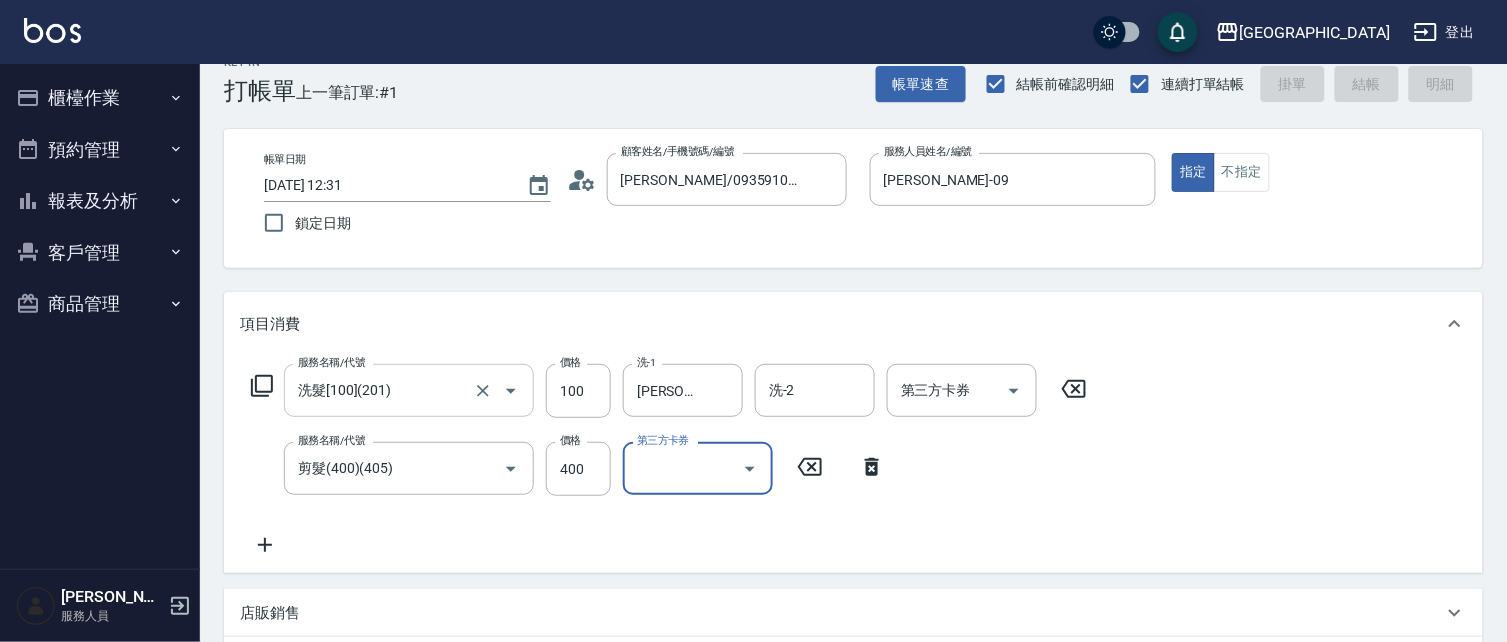 type 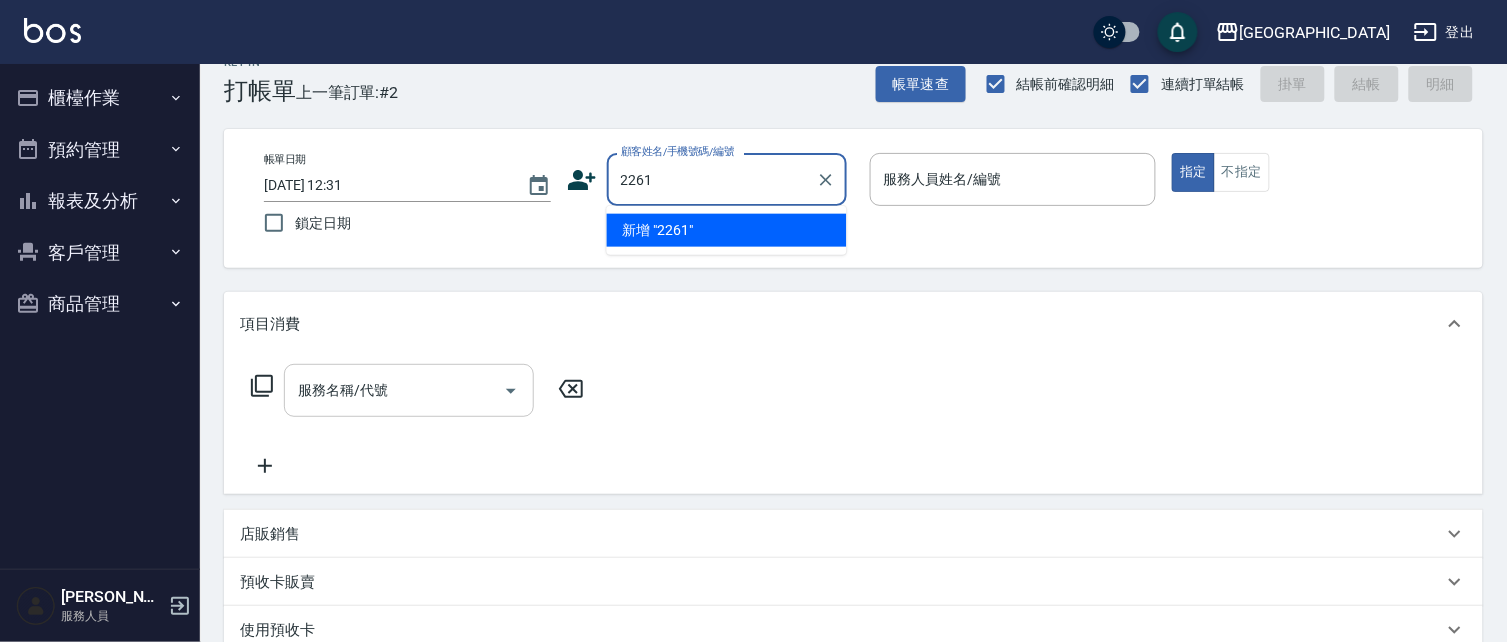 type on "2261" 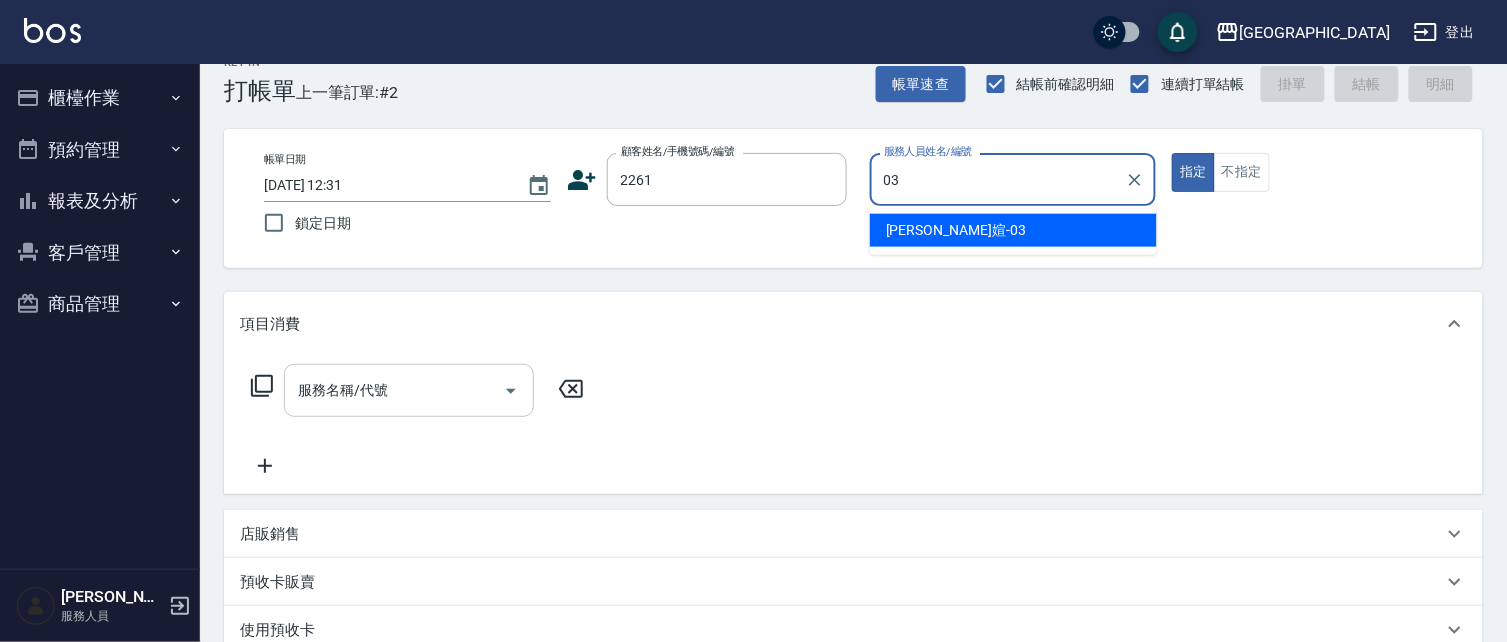 type on "[PERSON_NAME]媗-03" 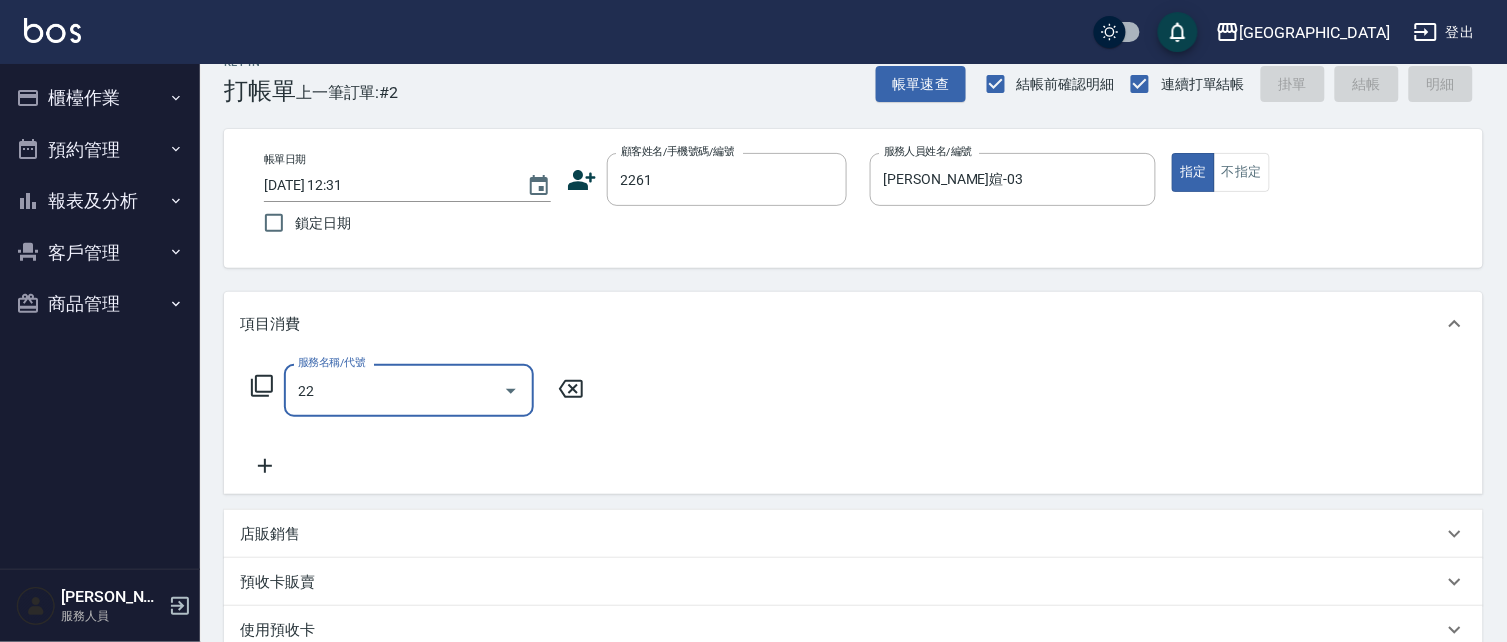 type on "222" 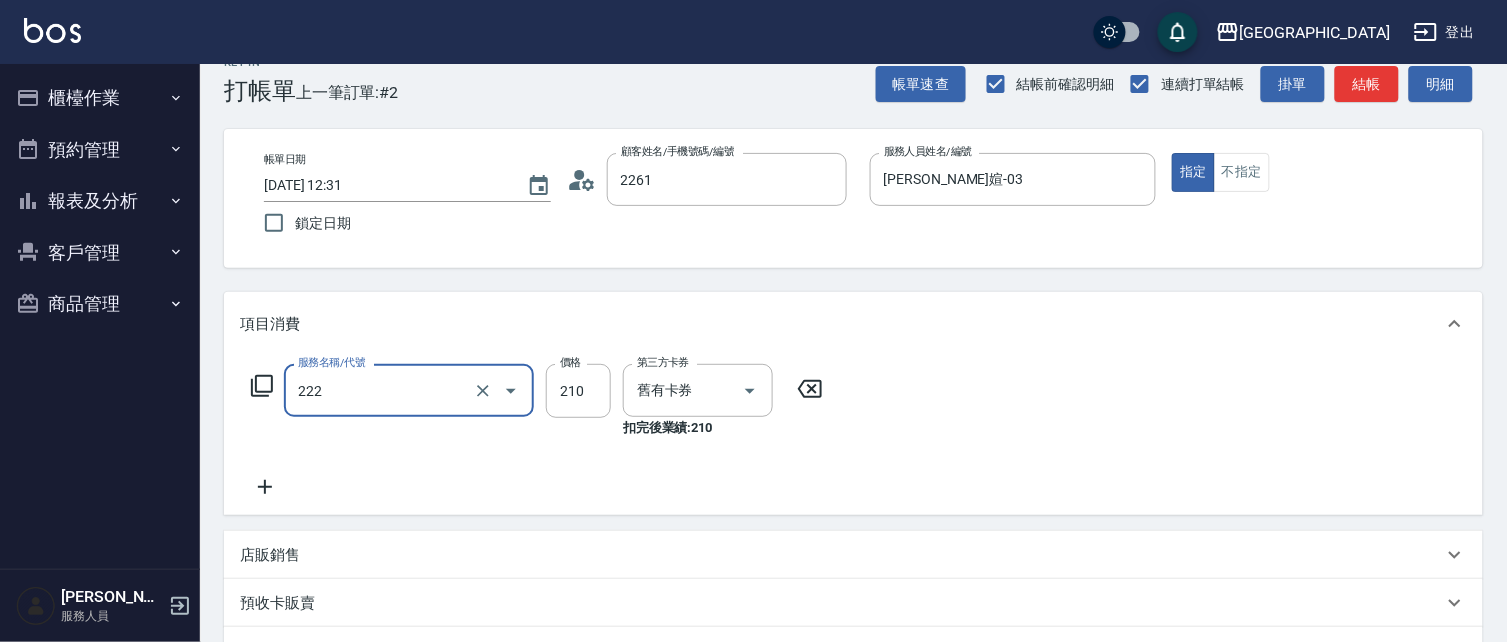 type on "[PERSON_NAME]/0933226445/2261" 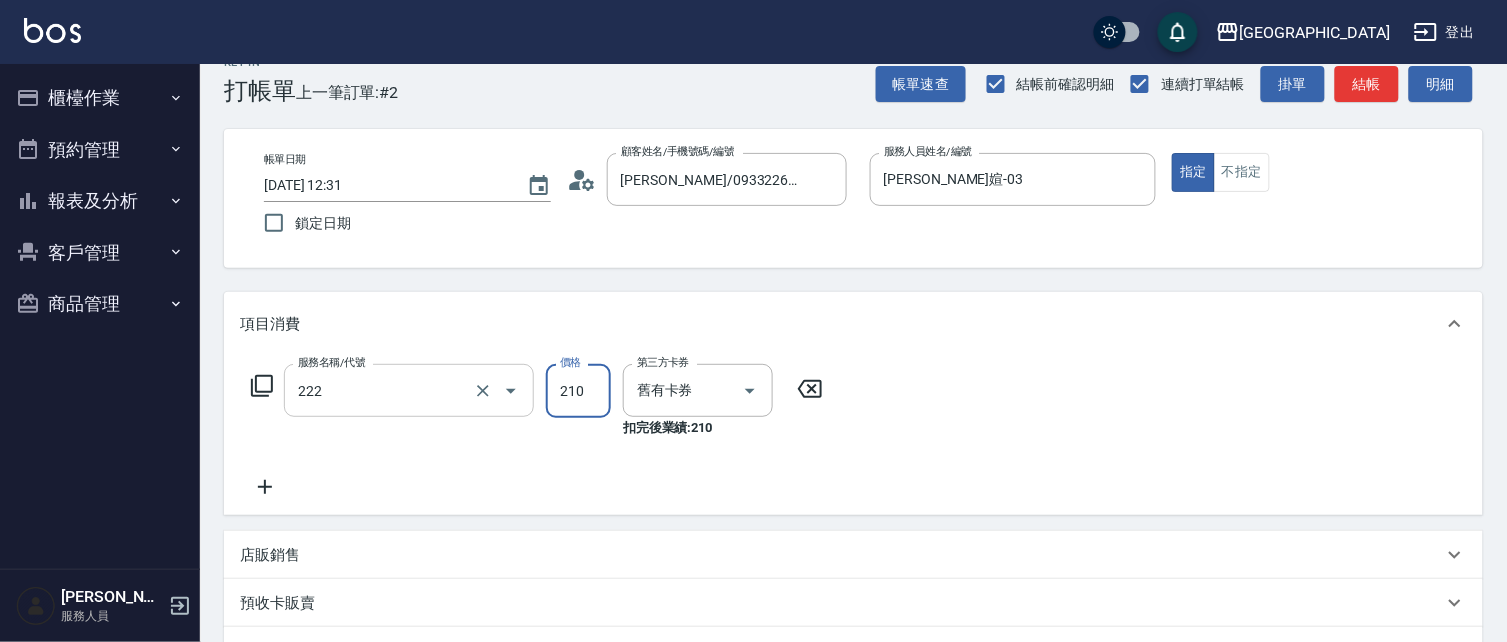 type on "洗髮卡券[210](222)" 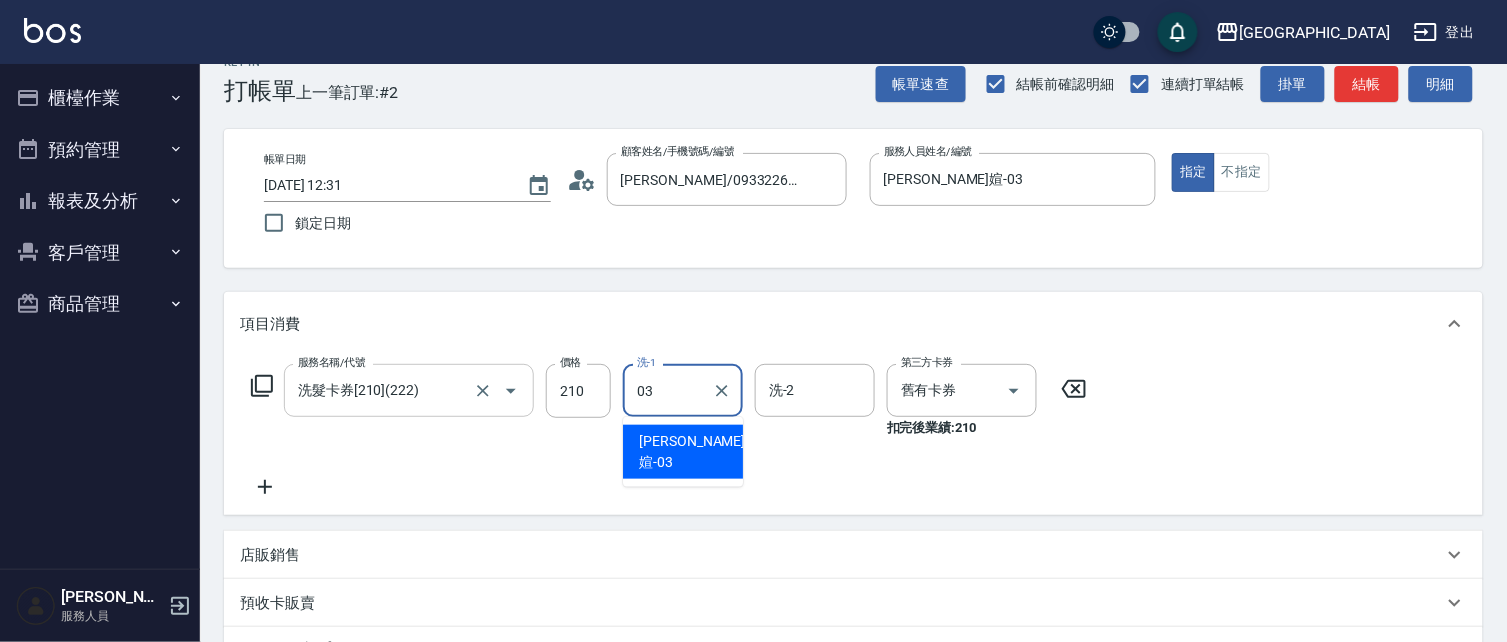 type on "[PERSON_NAME]媗-03" 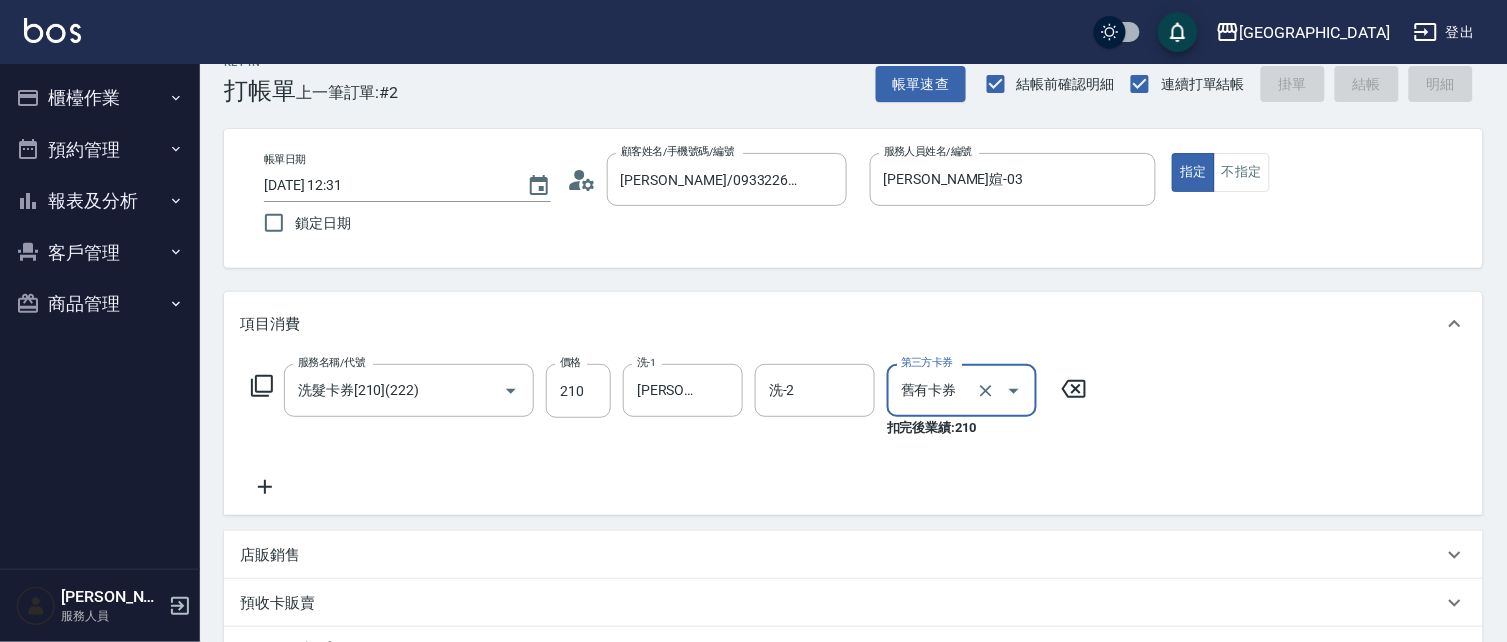 type on "[DATE] 12:32" 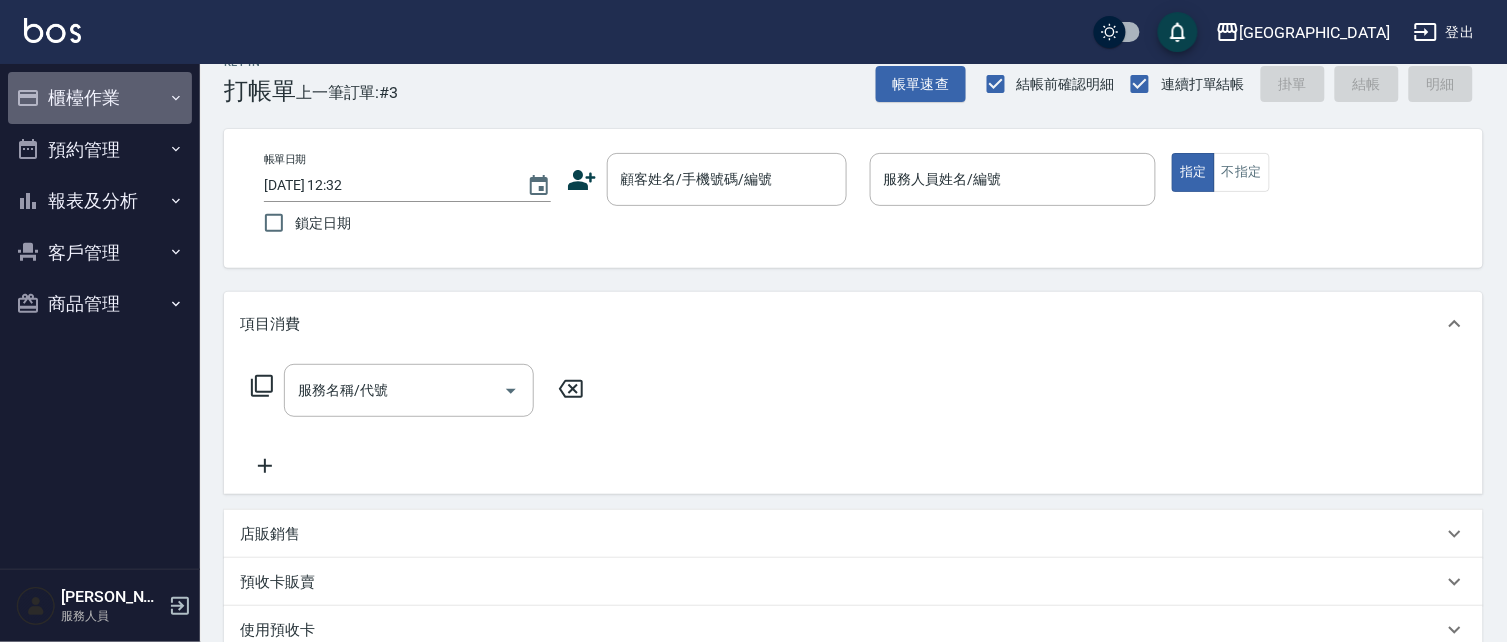 drag, startPoint x: 114, startPoint y: 85, endPoint x: 100, endPoint y: 116, distance: 34.0147 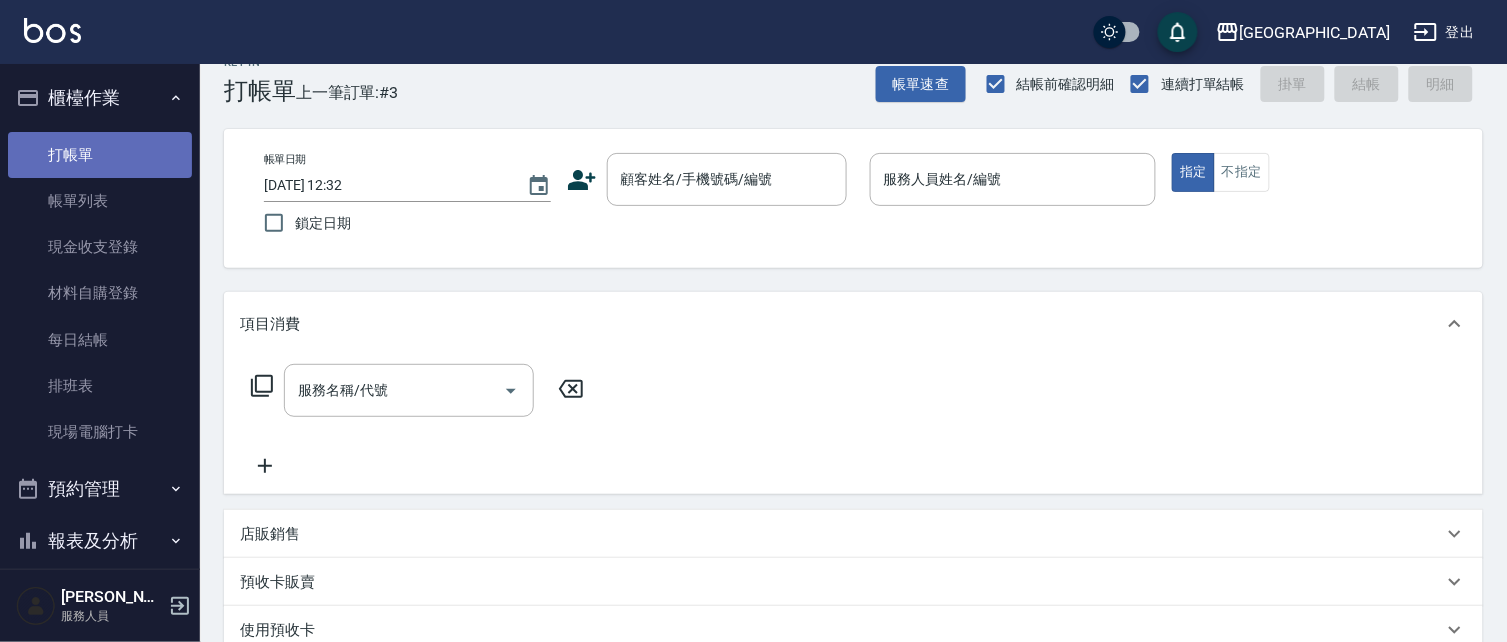 drag, startPoint x: 100, startPoint y: 143, endPoint x: 93, endPoint y: 125, distance: 19.313208 